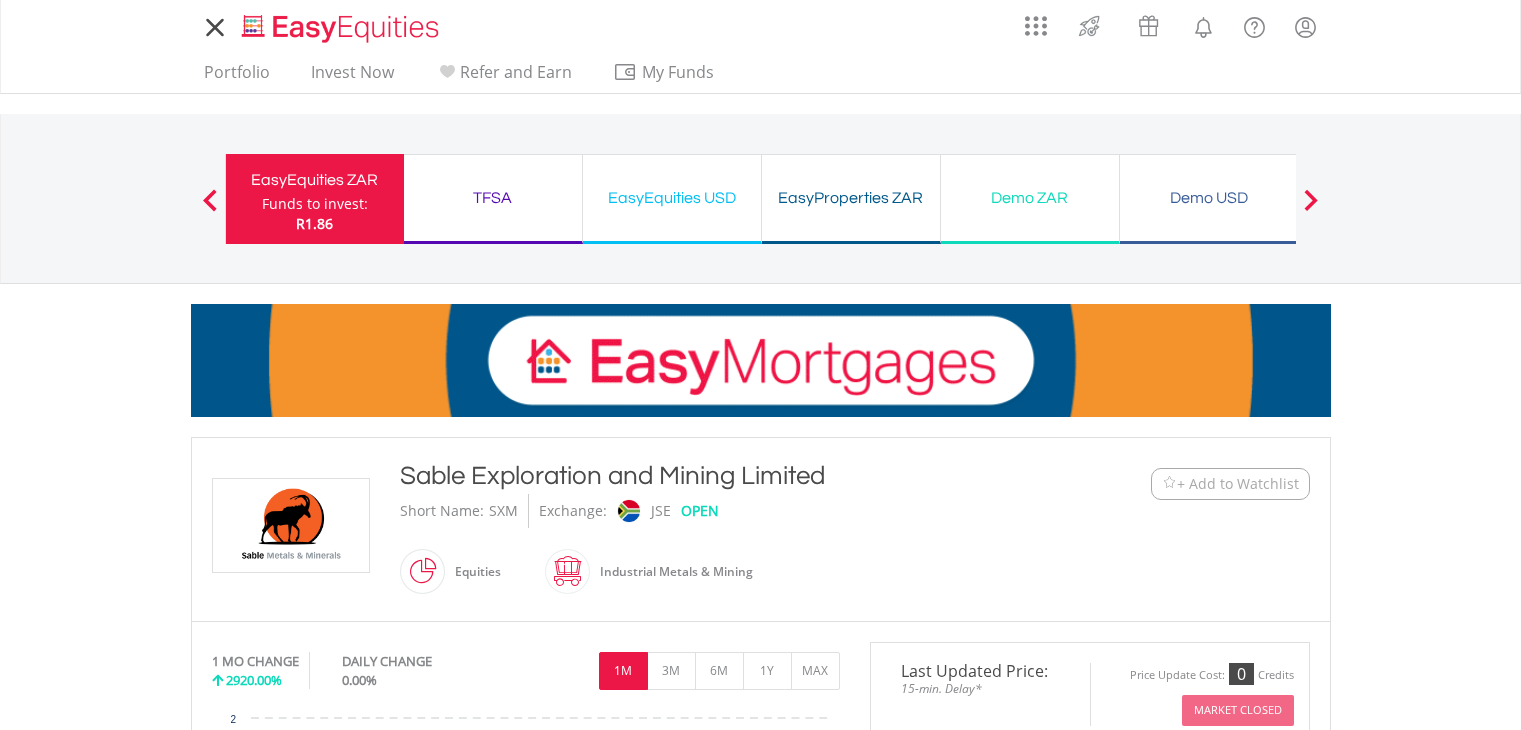 scroll, scrollTop: 0, scrollLeft: 0, axis: both 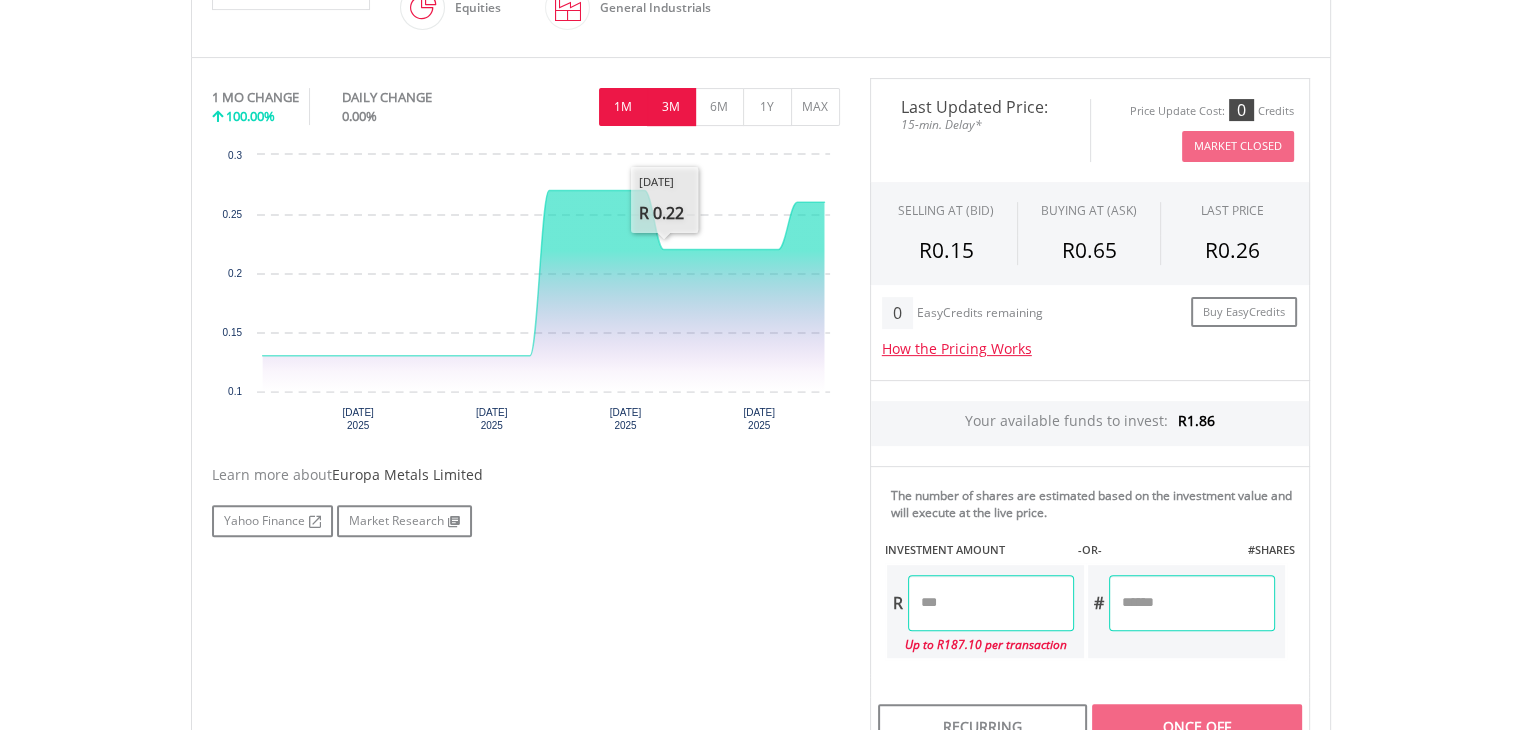 click on "3M" at bounding box center [671, 107] 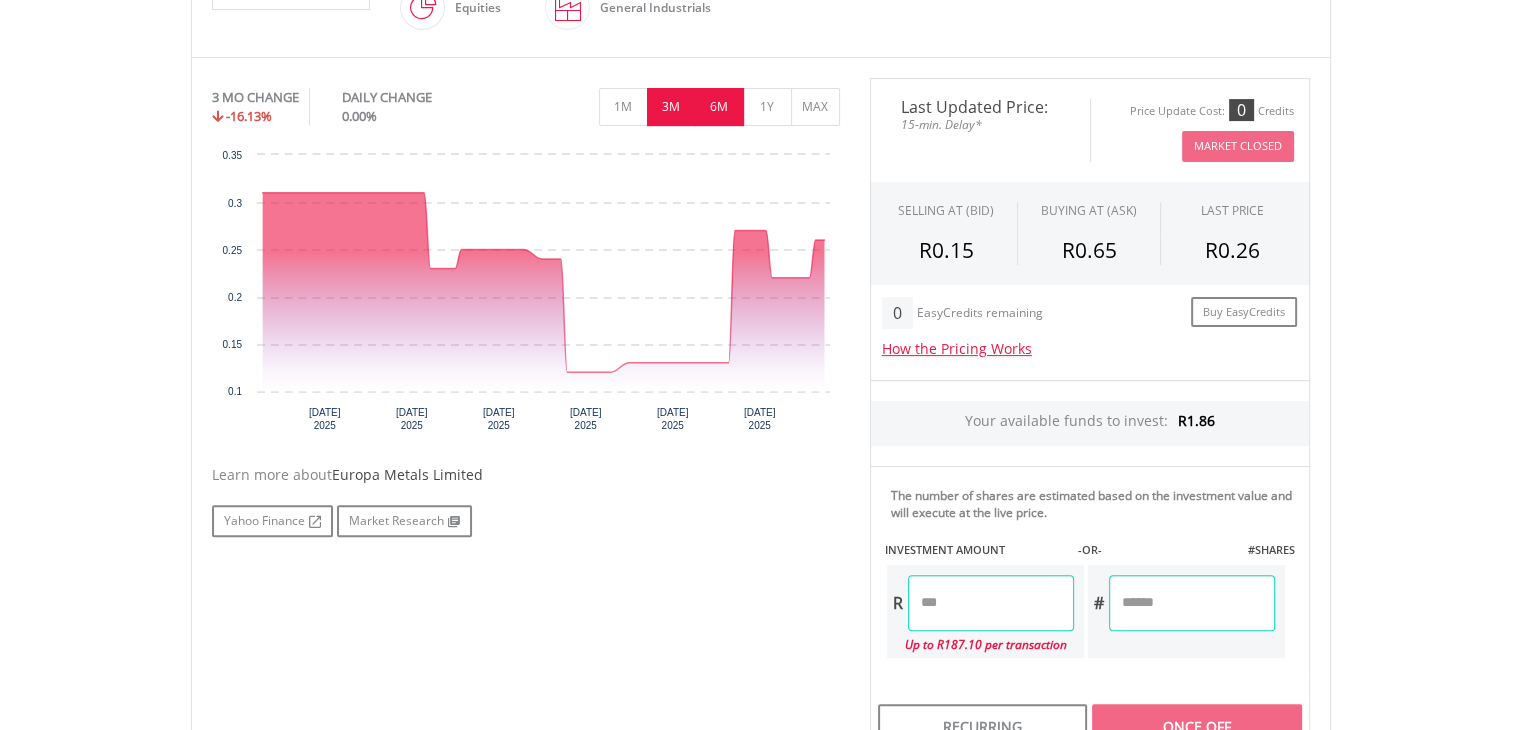 click on "6M" at bounding box center (719, 107) 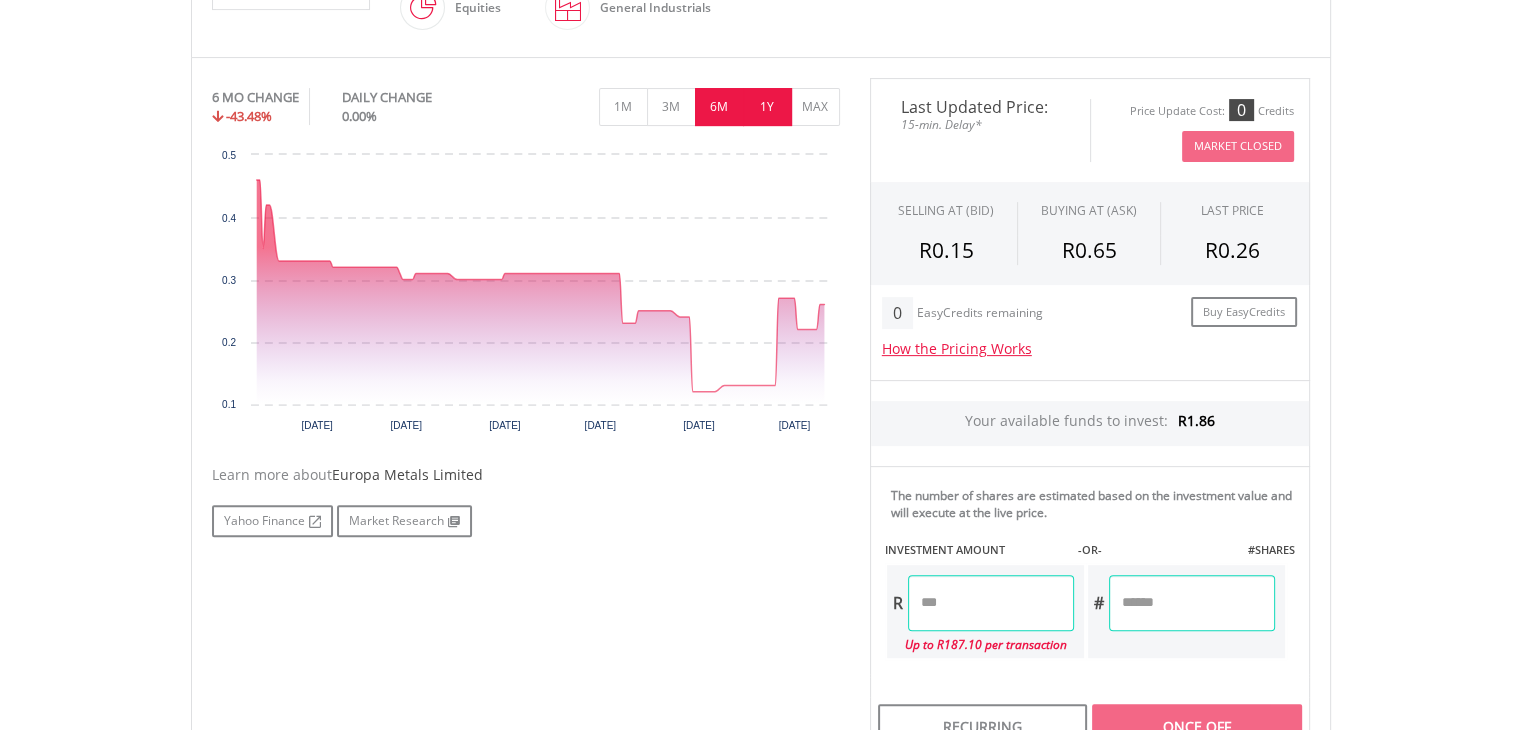 click on "1Y" at bounding box center (767, 107) 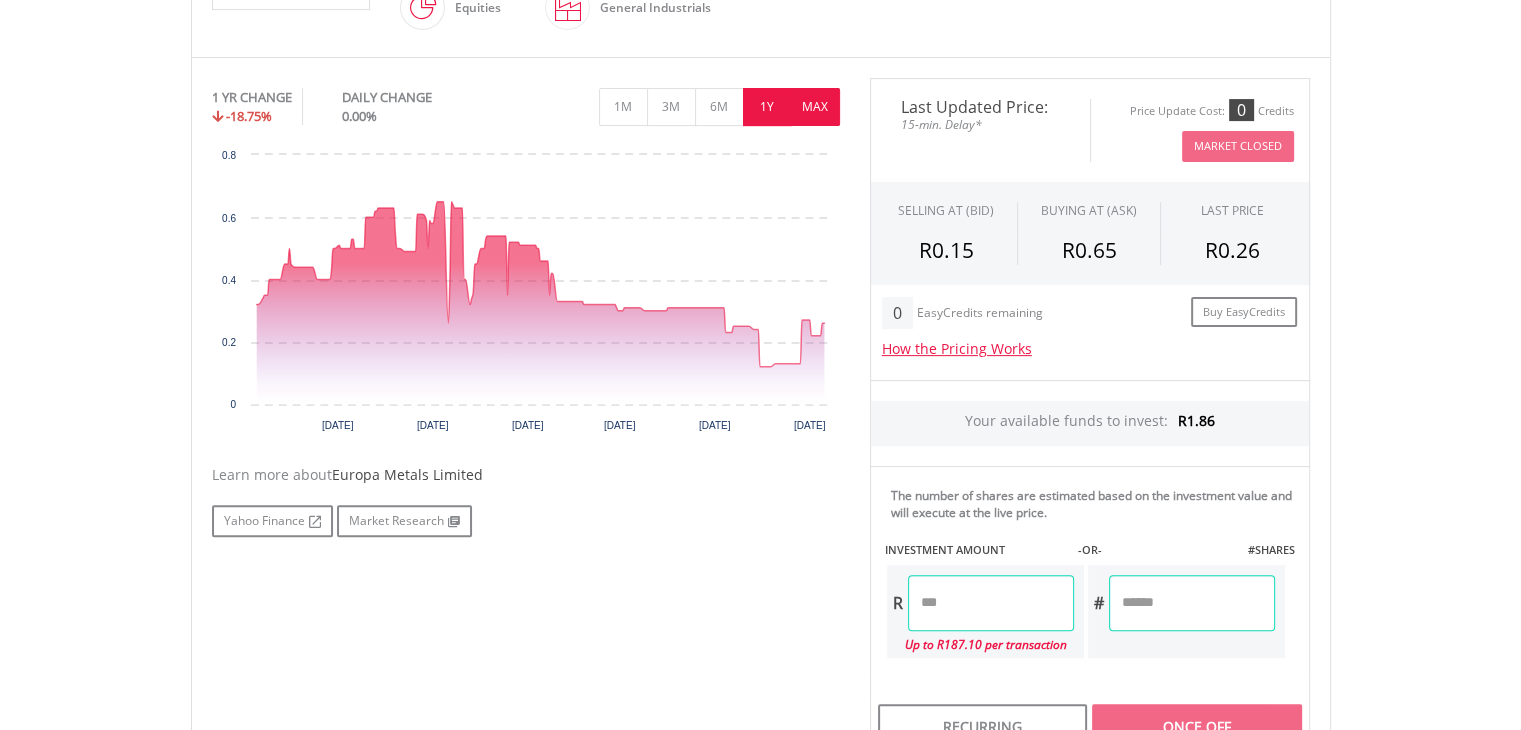 click on "MAX" at bounding box center [815, 107] 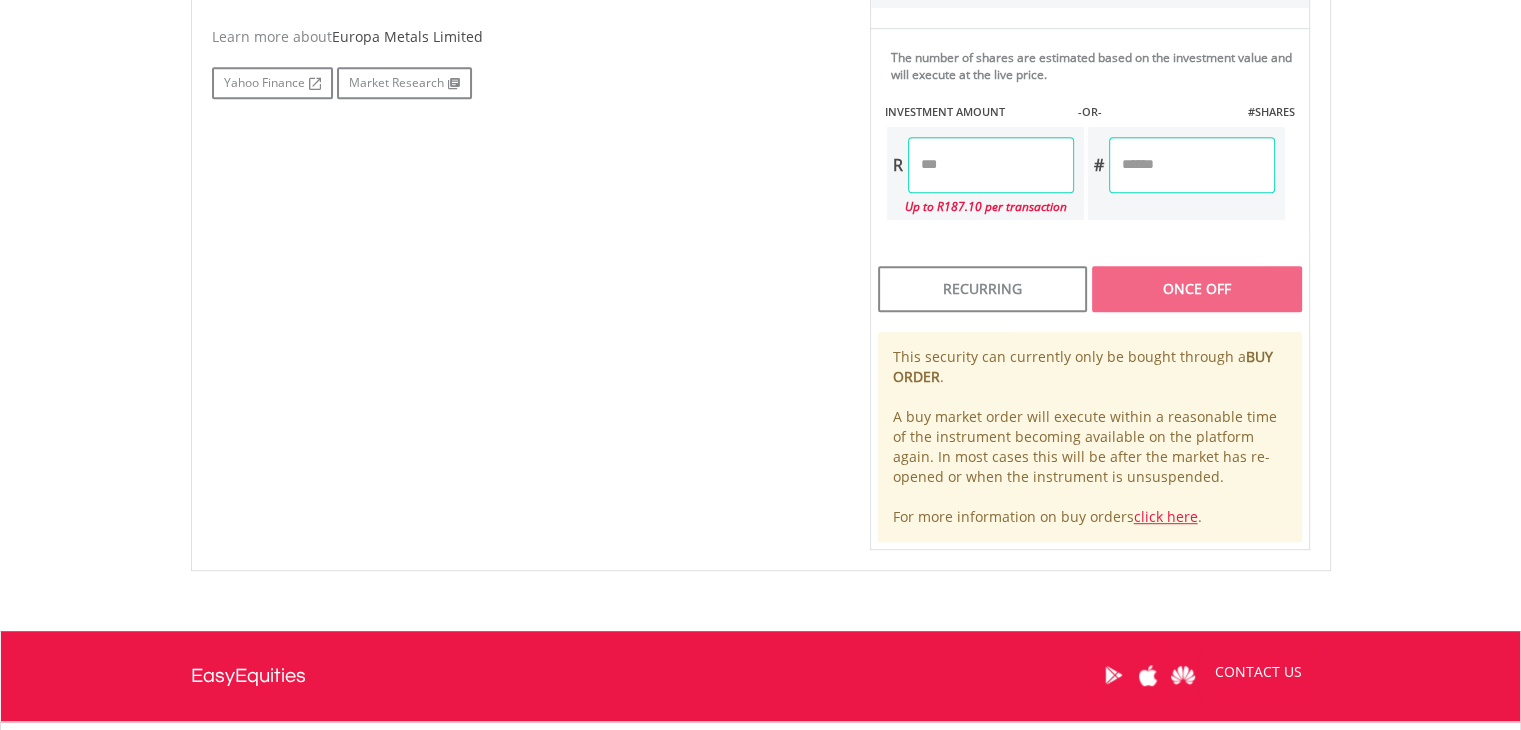 scroll, scrollTop: 993, scrollLeft: 0, axis: vertical 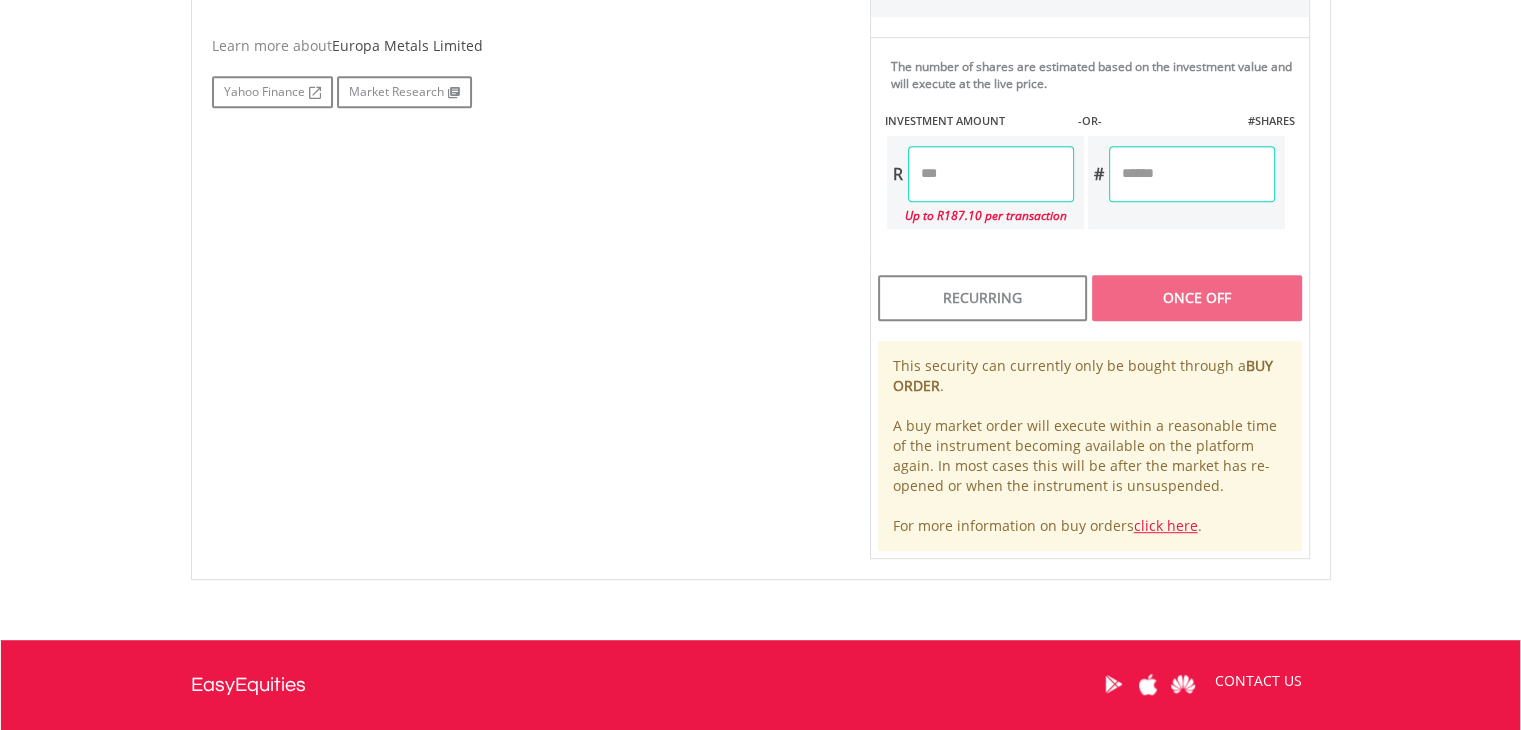 click at bounding box center [991, 174] 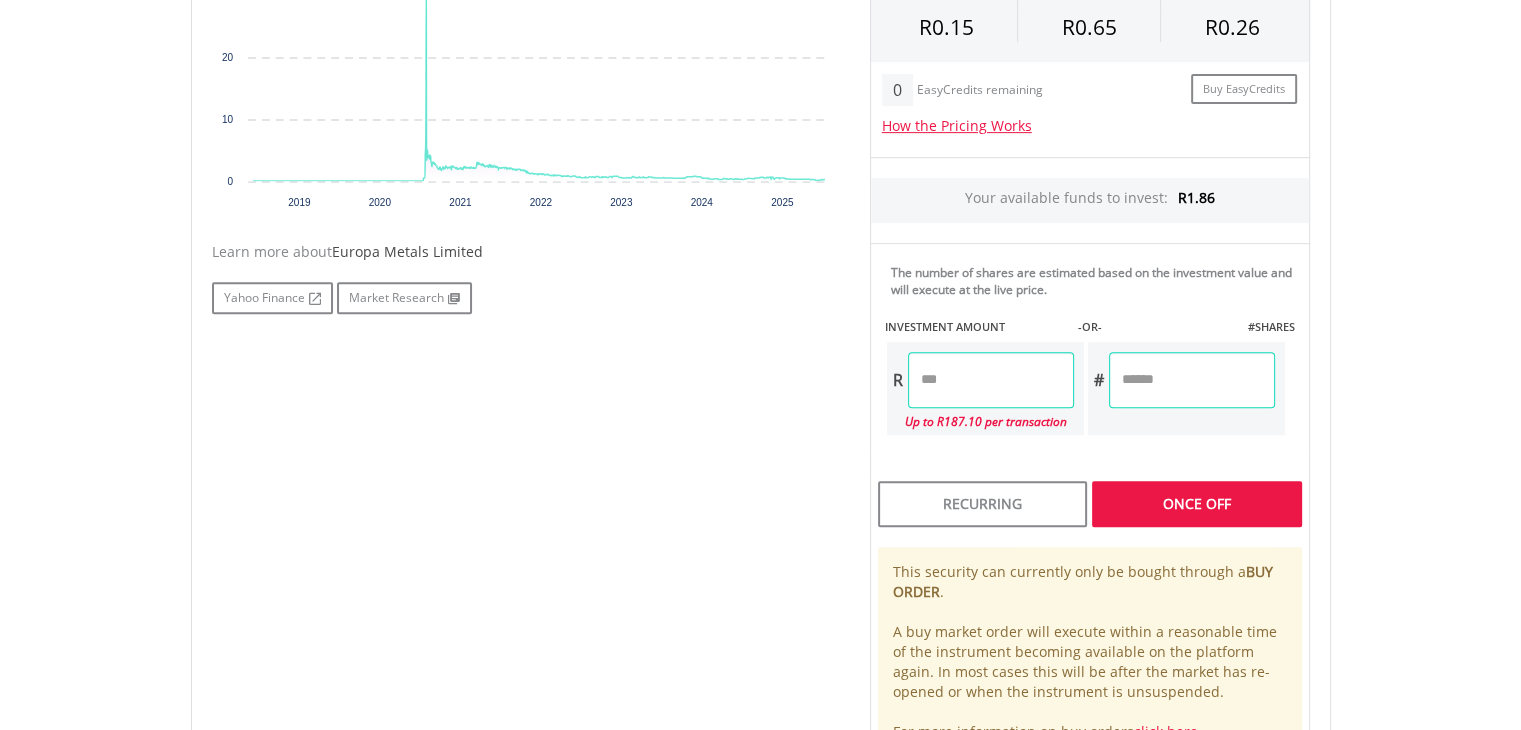 scroll, scrollTop: 784, scrollLeft: 0, axis: vertical 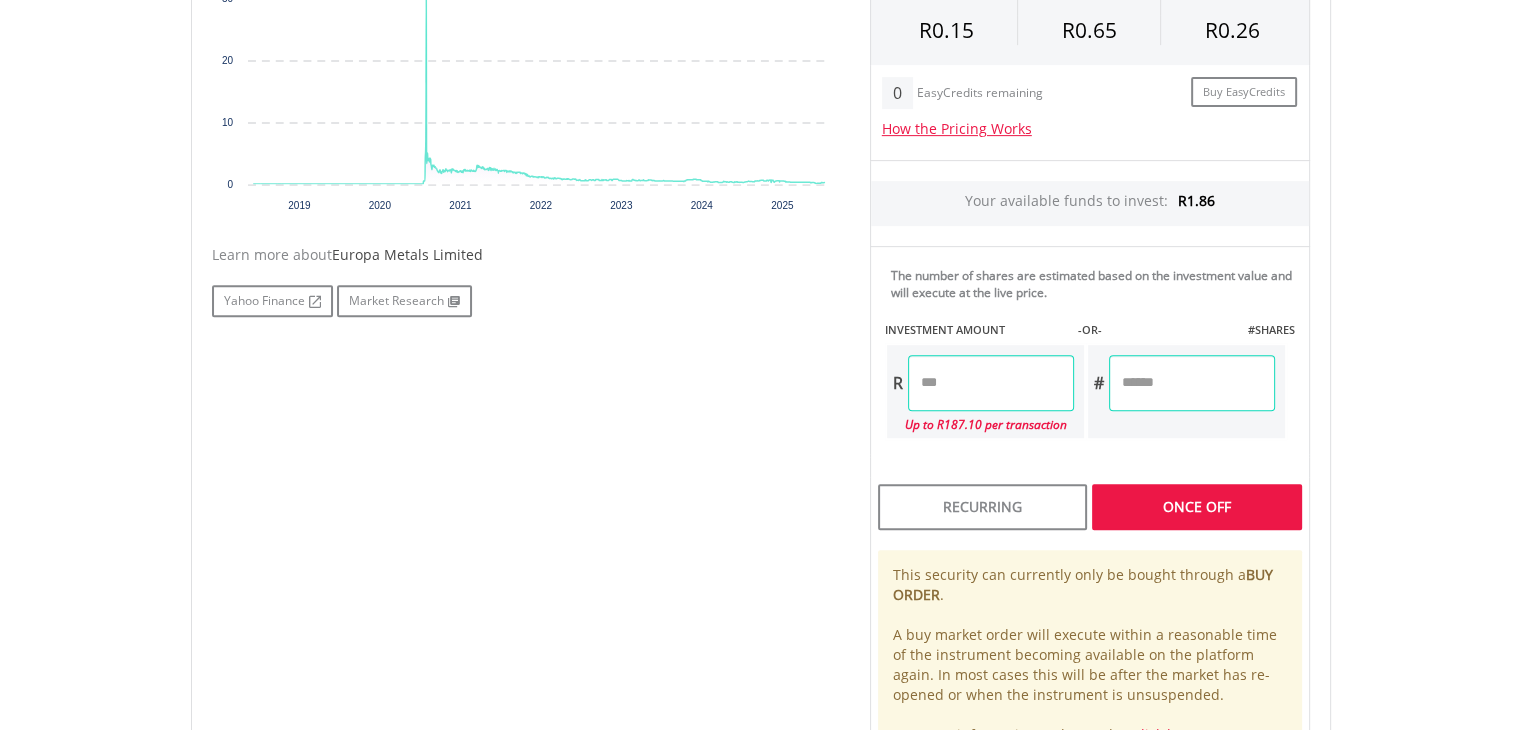 type on "*" 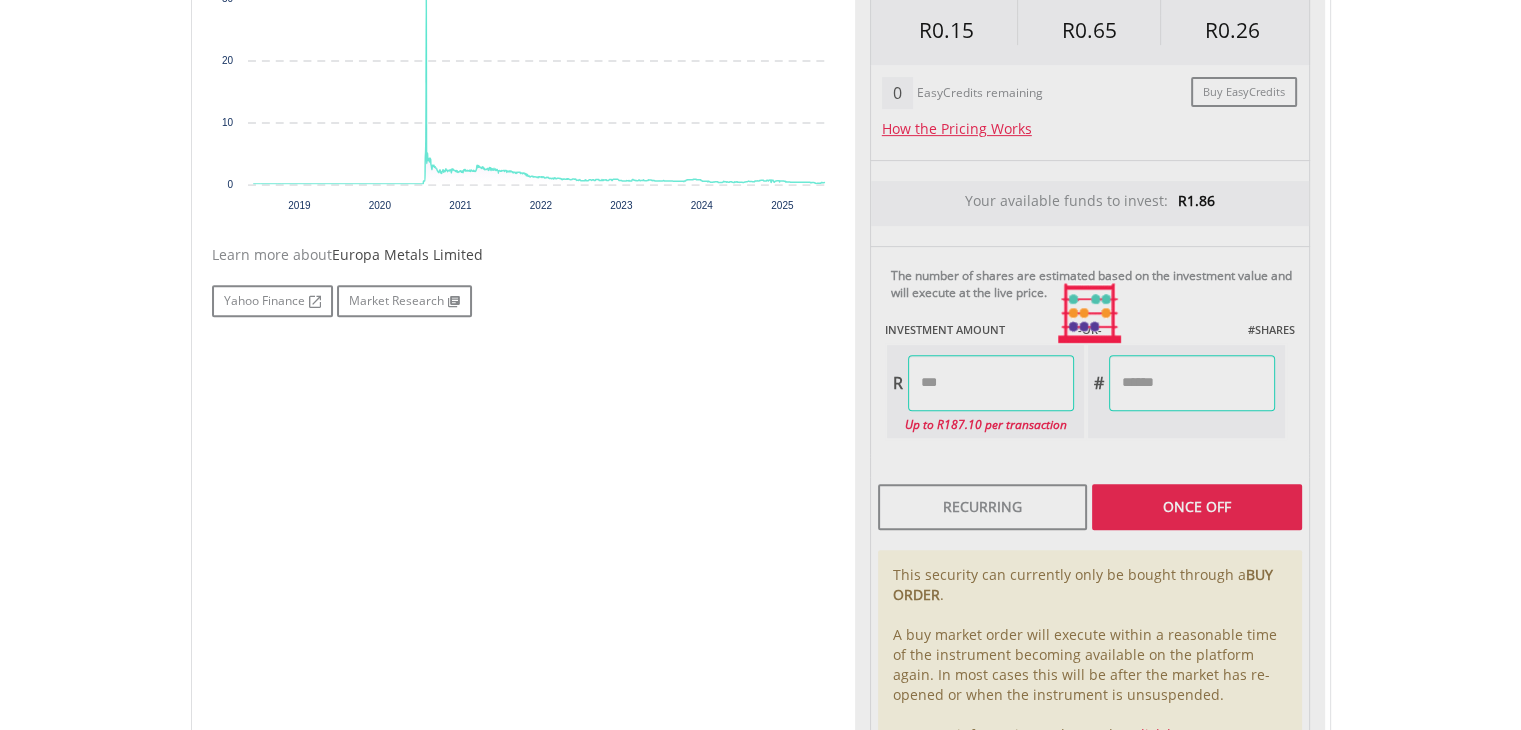 click on "My Investments
Invest Now
New Listings
Sell
My Recurring Investments
Pending Orders
Switch Unit Trusts
Vouchers
Buy a Voucher
Redeem a Voucher" at bounding box center (760, 185) 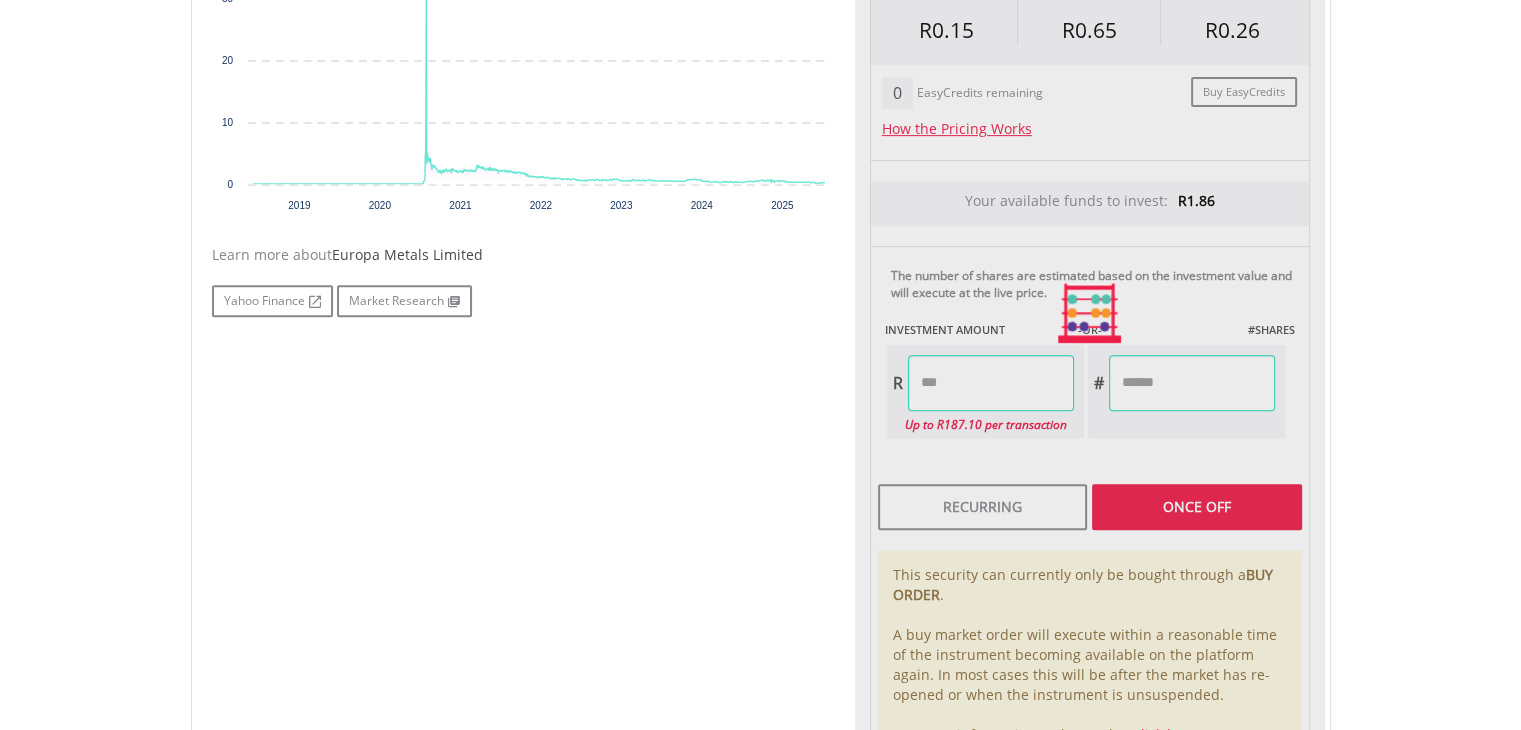 type on "****" 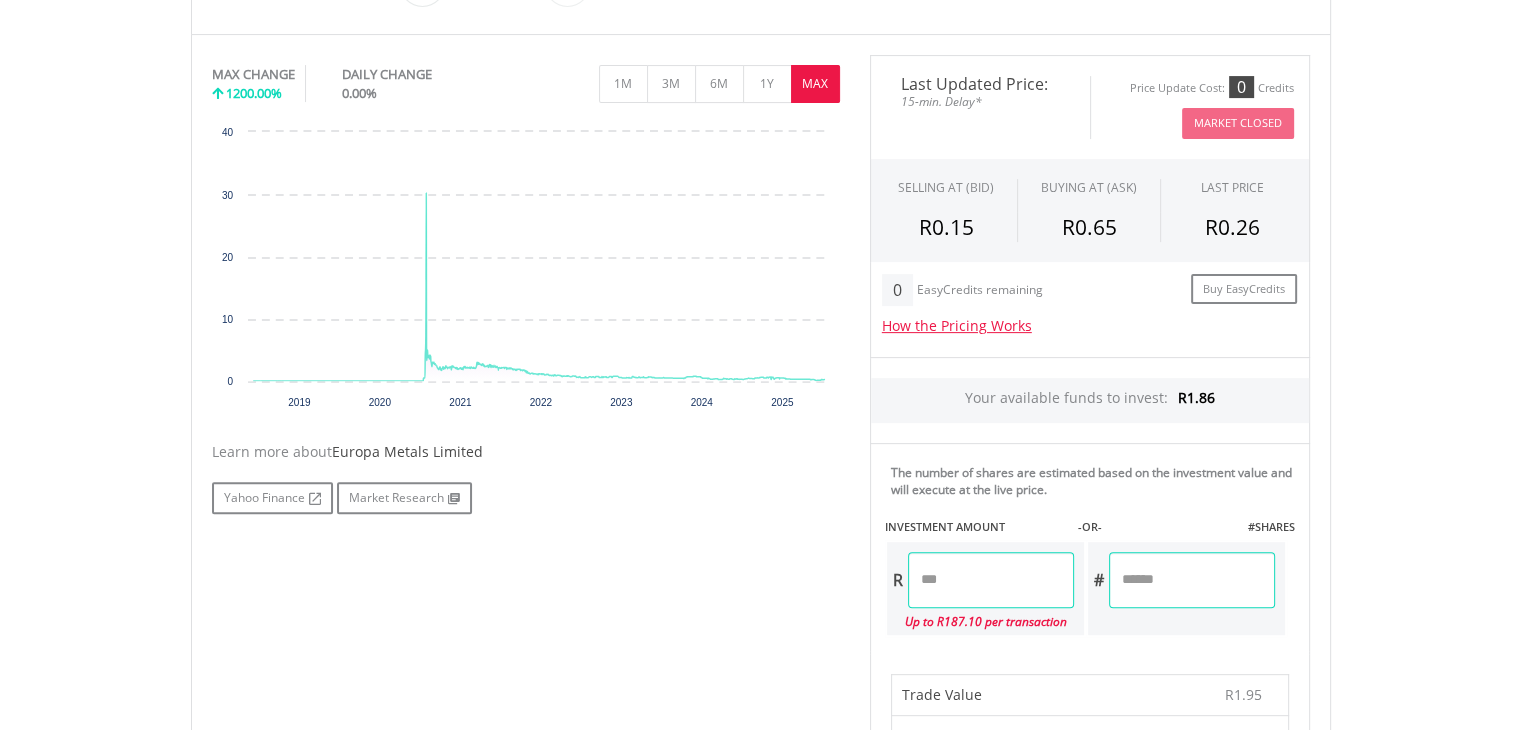scroll, scrollTop: 580, scrollLeft: 0, axis: vertical 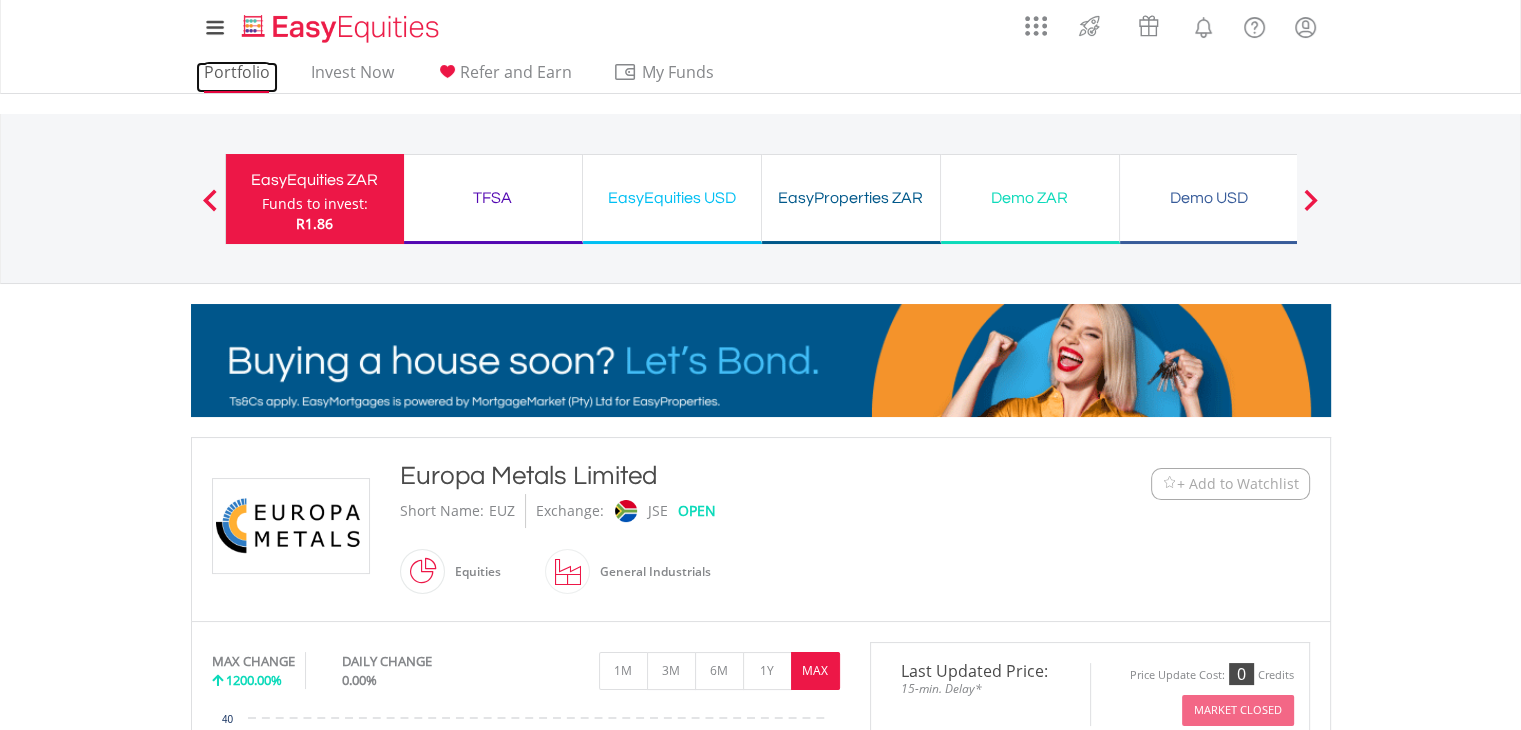 click on "Portfolio" at bounding box center [237, 77] 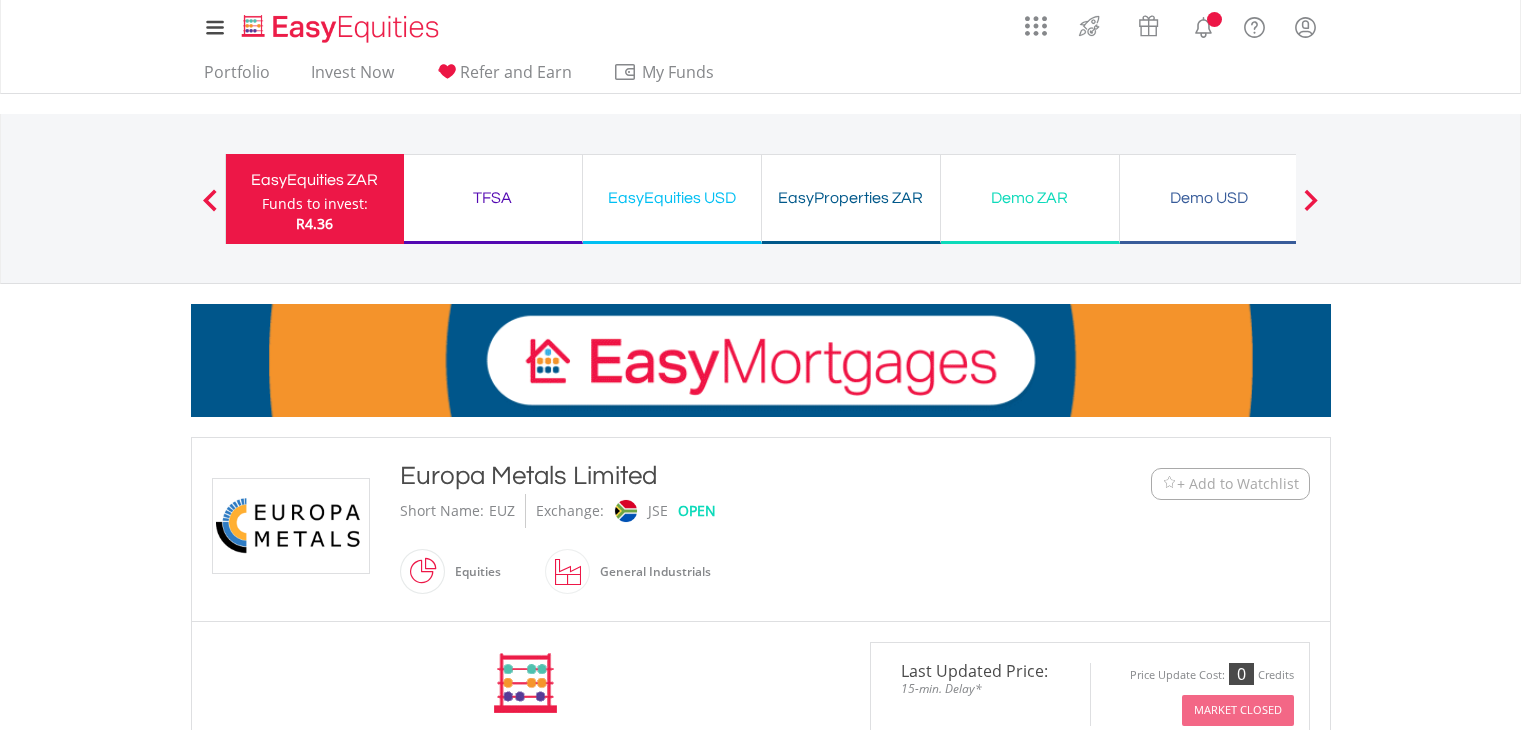 scroll, scrollTop: 0, scrollLeft: 0, axis: both 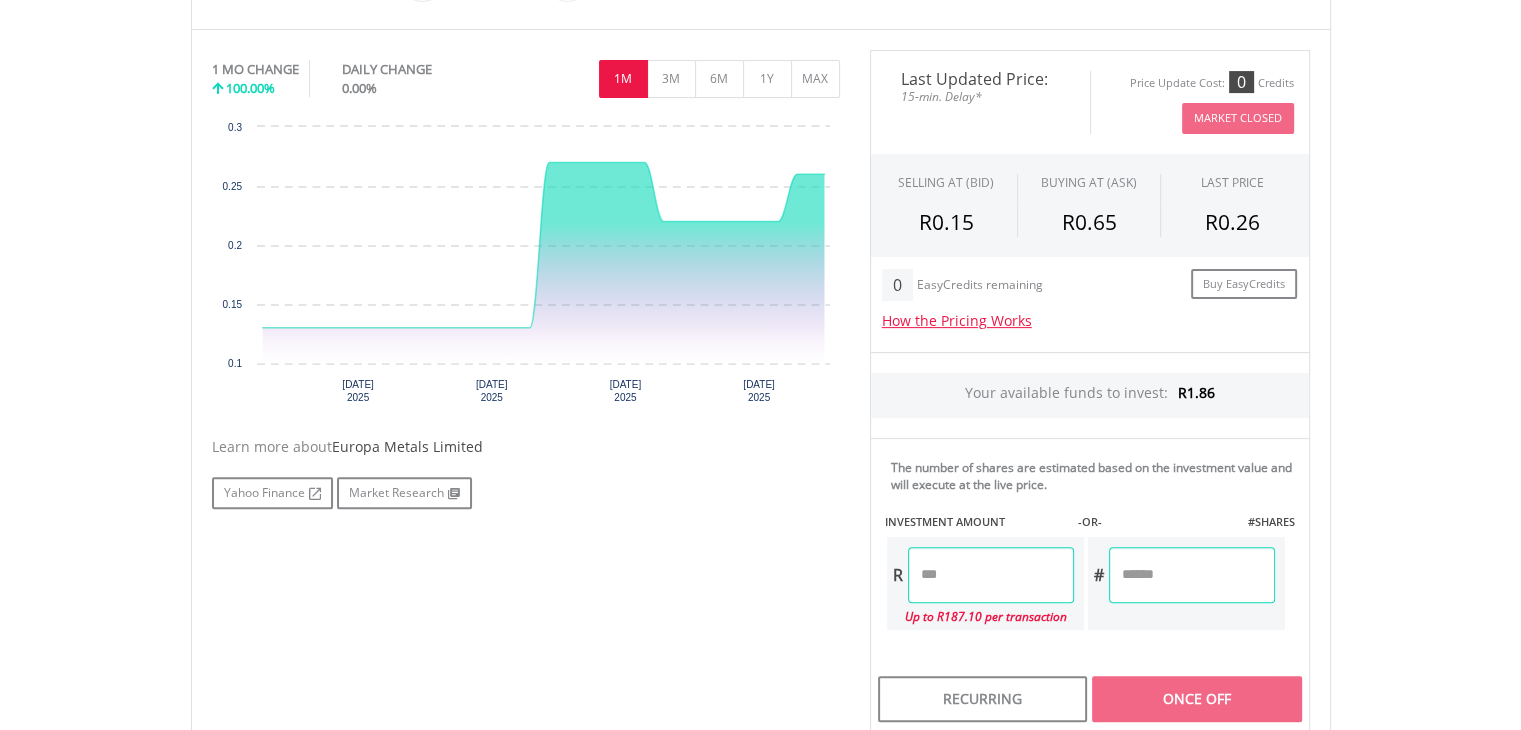 click at bounding box center [1192, 575] 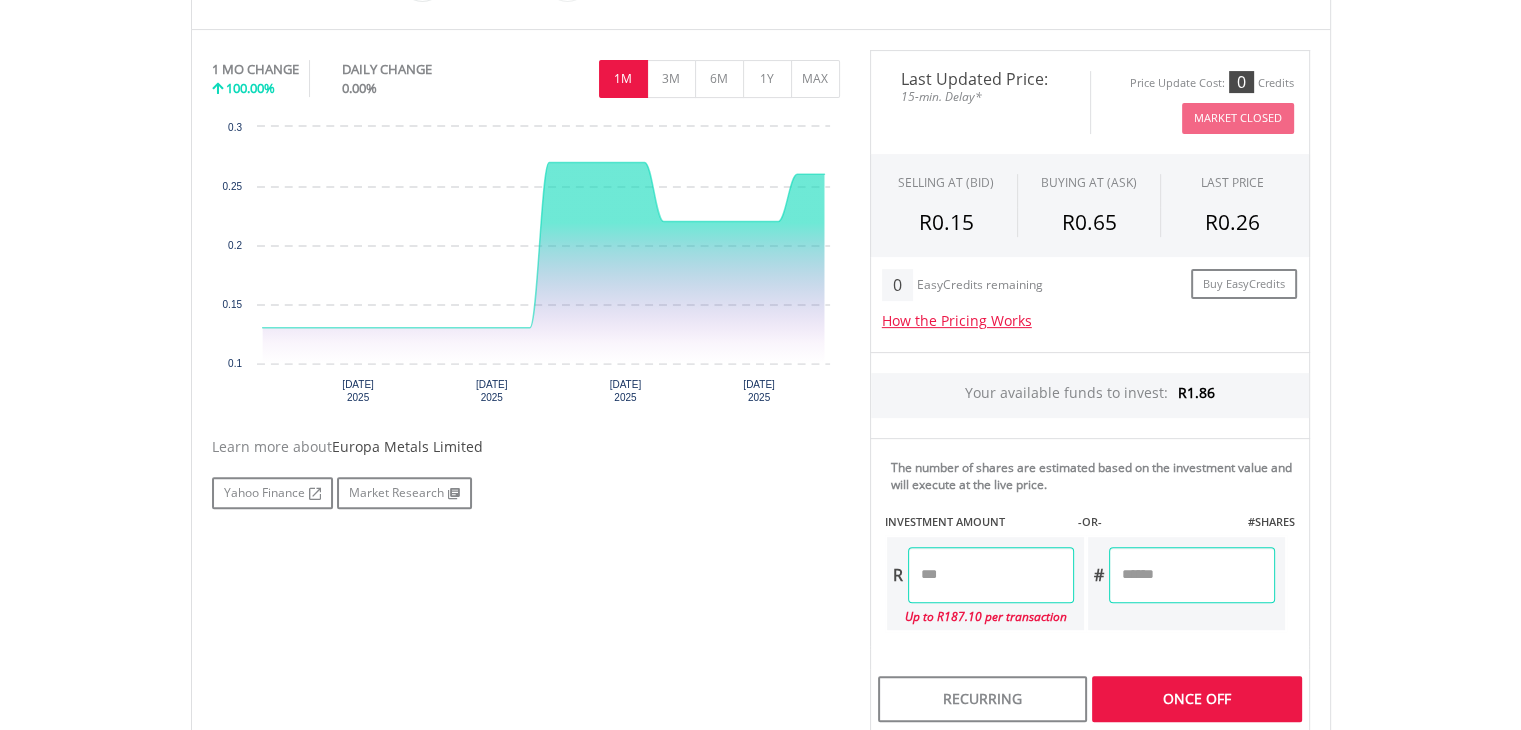 type on "*" 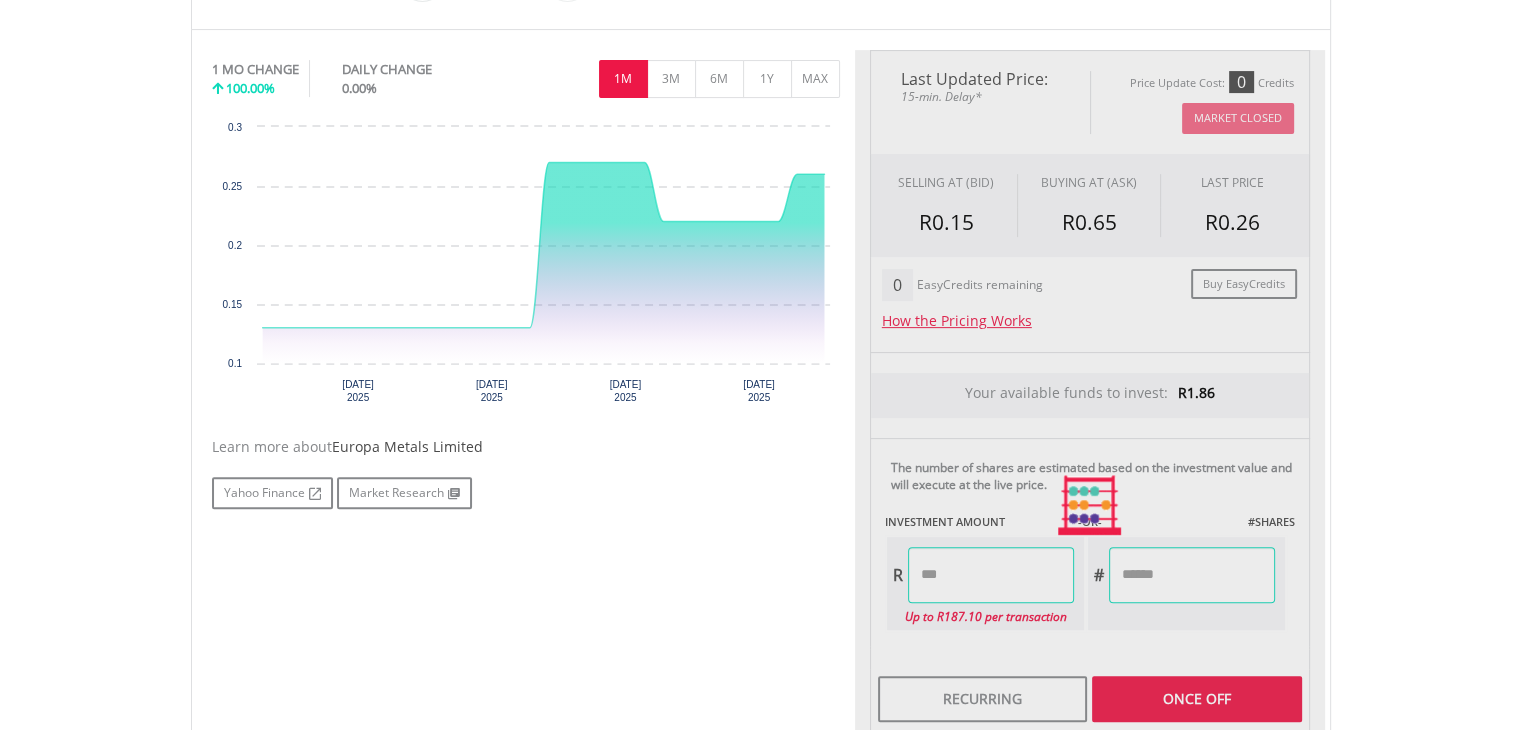type on "****" 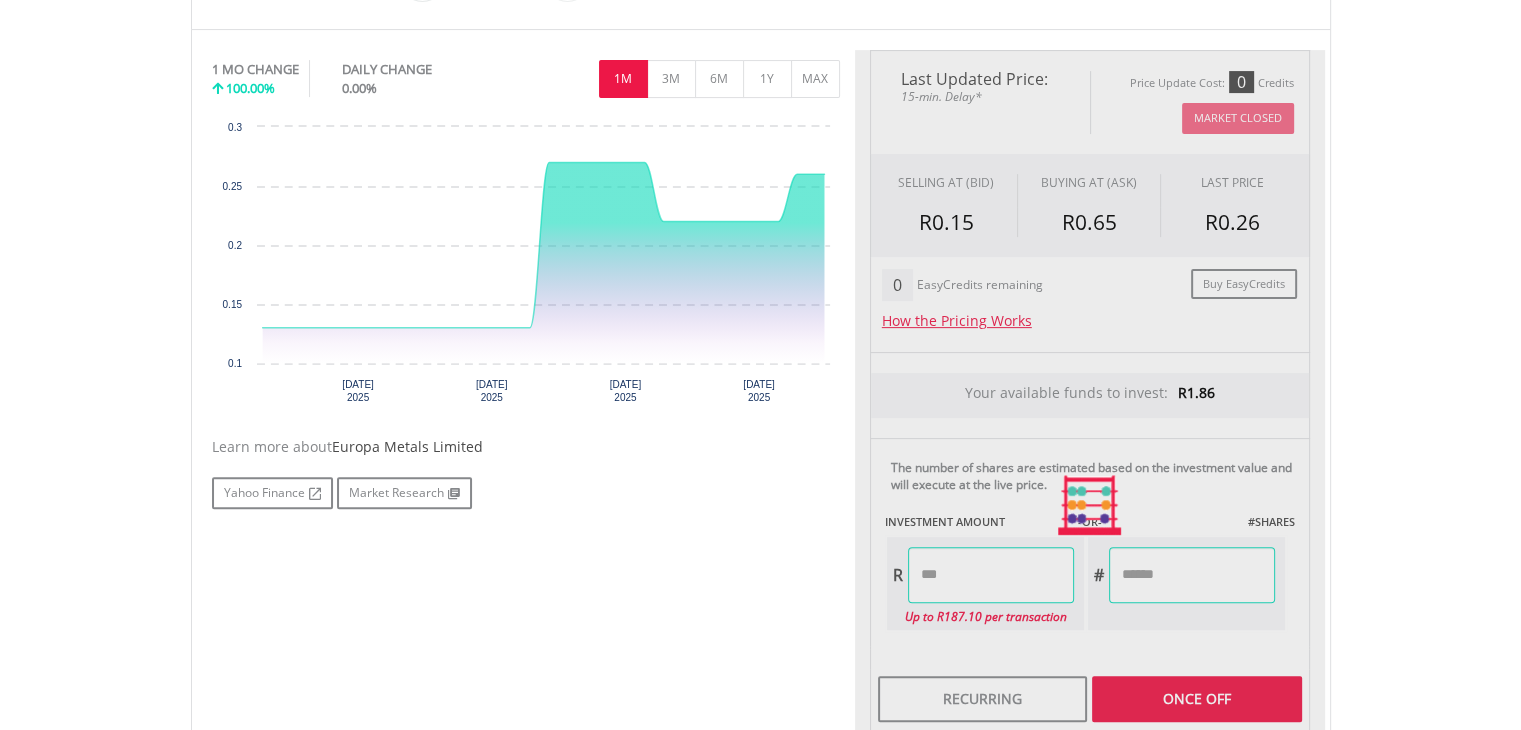click on "My Investments
Invest Now
New Listings
Sell
My Recurring Investments
Pending Orders
Switch Unit Trusts
Vouchers
Buy a Voucher
Redeem a Voucher" at bounding box center [760, 377] 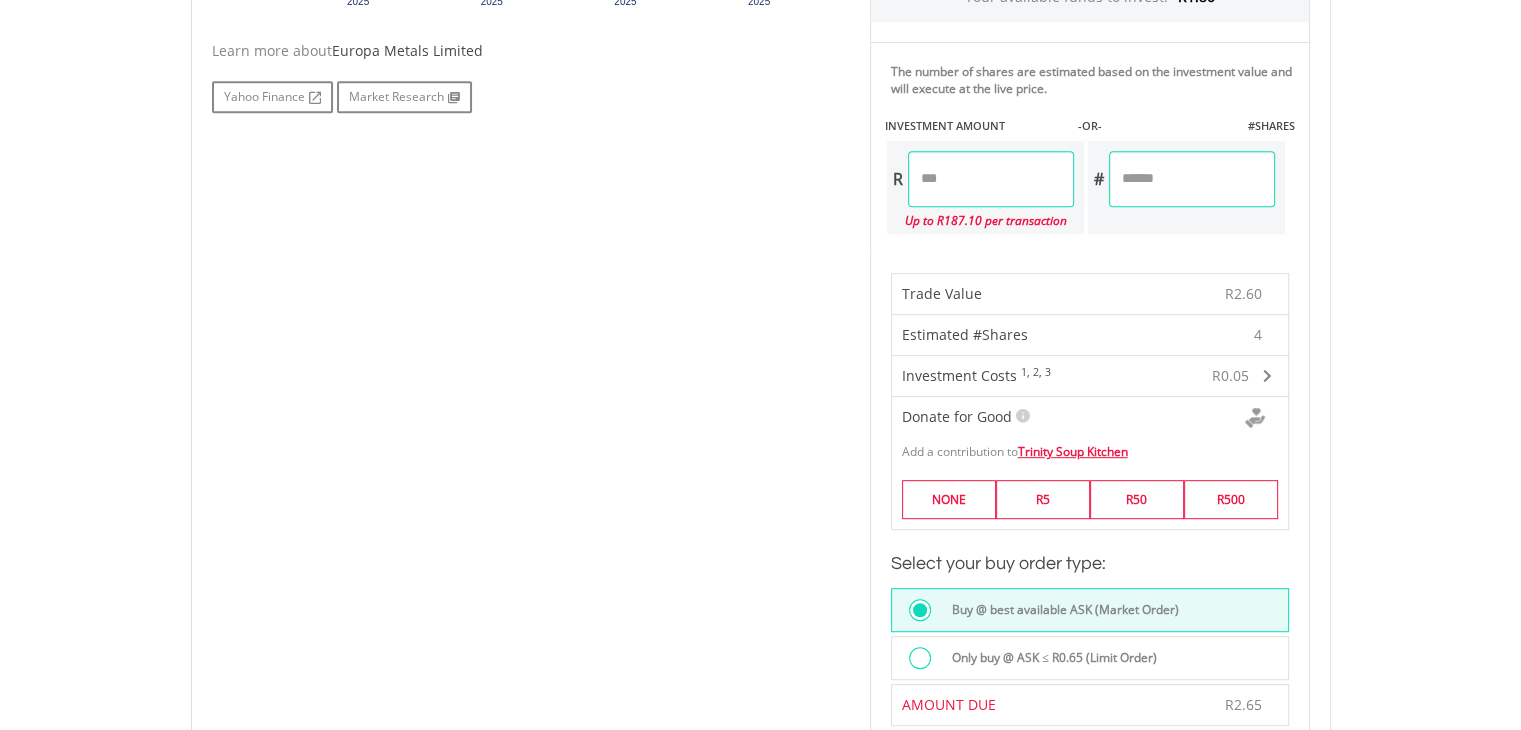 scroll, scrollTop: 981, scrollLeft: 0, axis: vertical 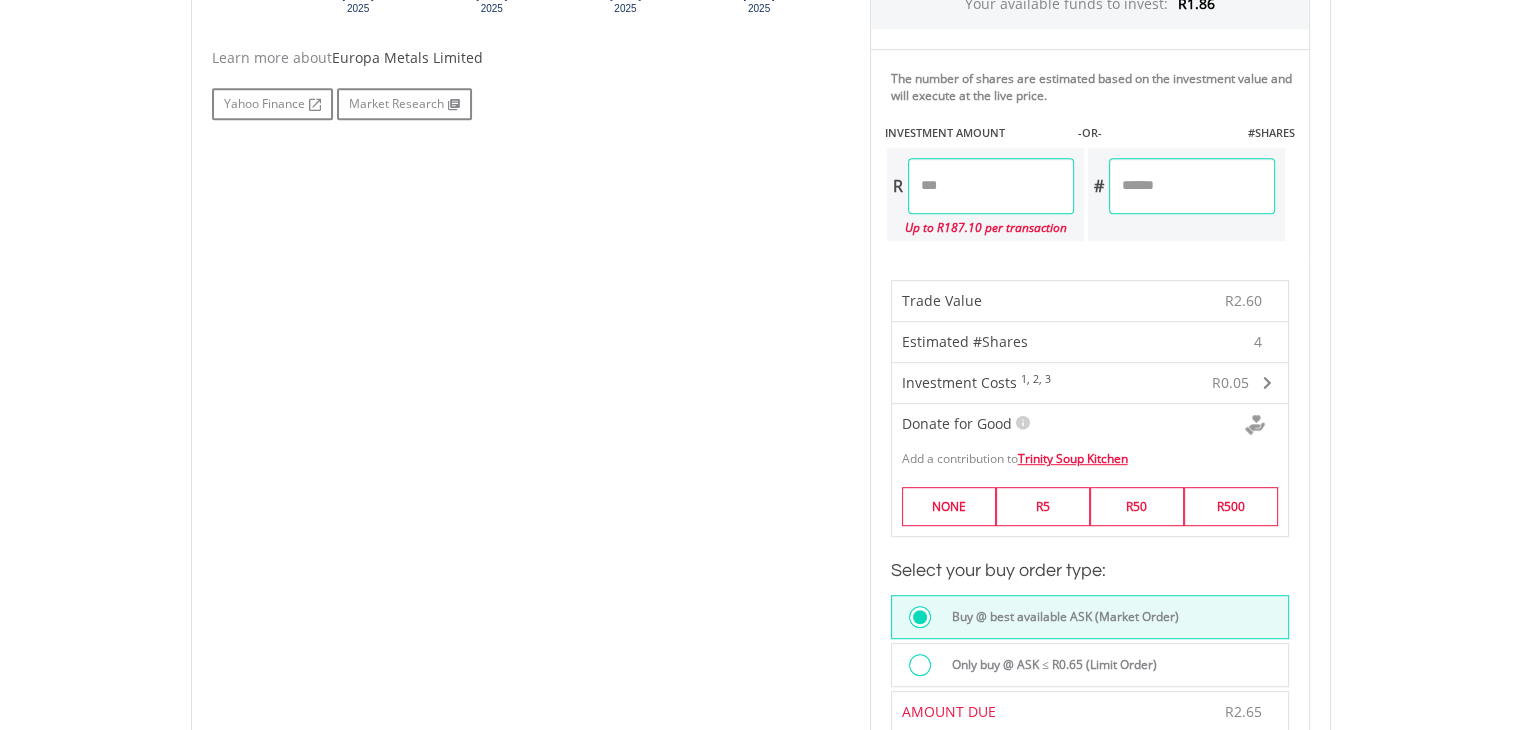 click on "*" at bounding box center [1192, 186] 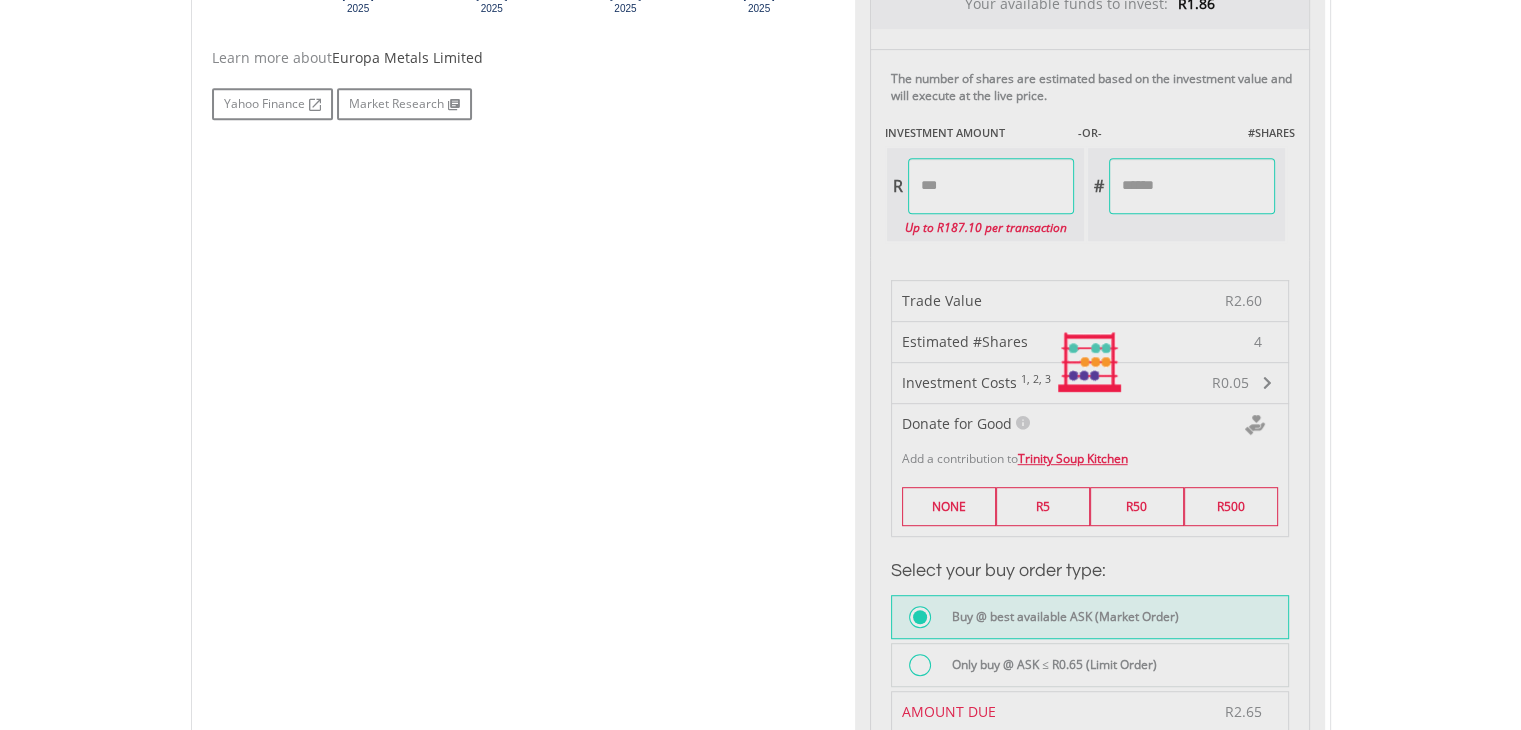 click on "My Investments
Invest Now
New Listings
Sell
My Recurring Investments
Pending Orders
Switch Unit Trusts
Vouchers
Buy a Voucher
Redeem a Voucher" at bounding box center (760, 319) 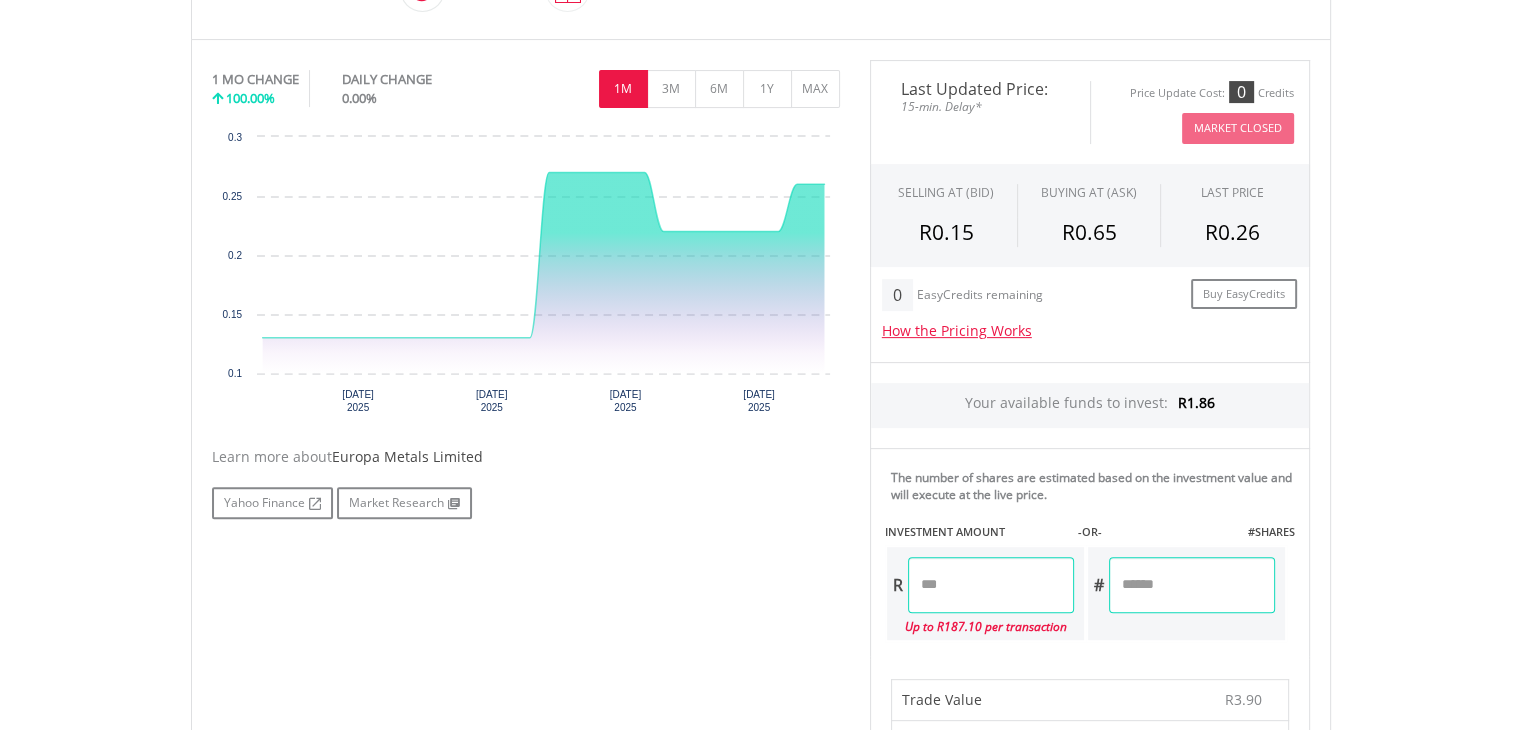 scroll, scrollTop: 573, scrollLeft: 0, axis: vertical 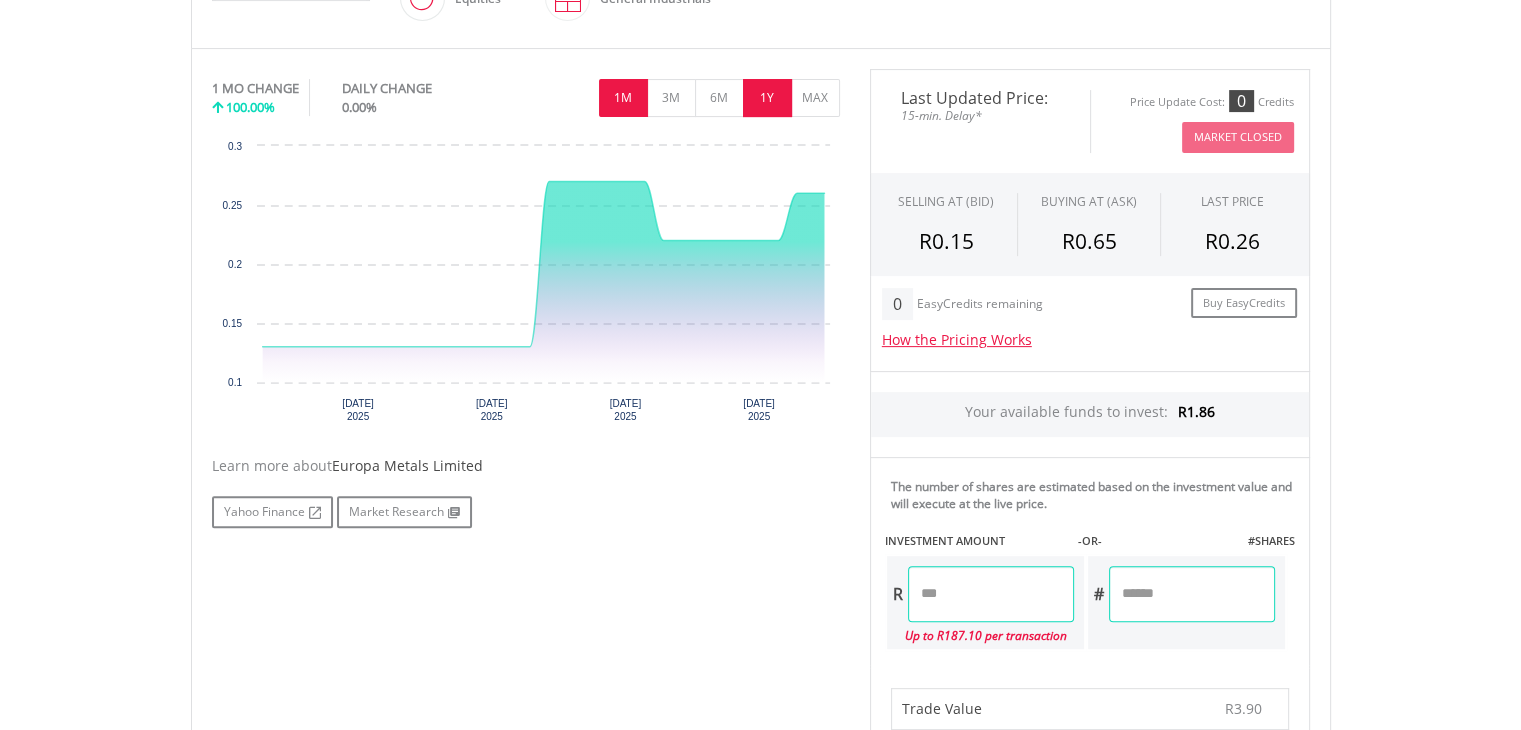 click on "1Y" at bounding box center (767, 98) 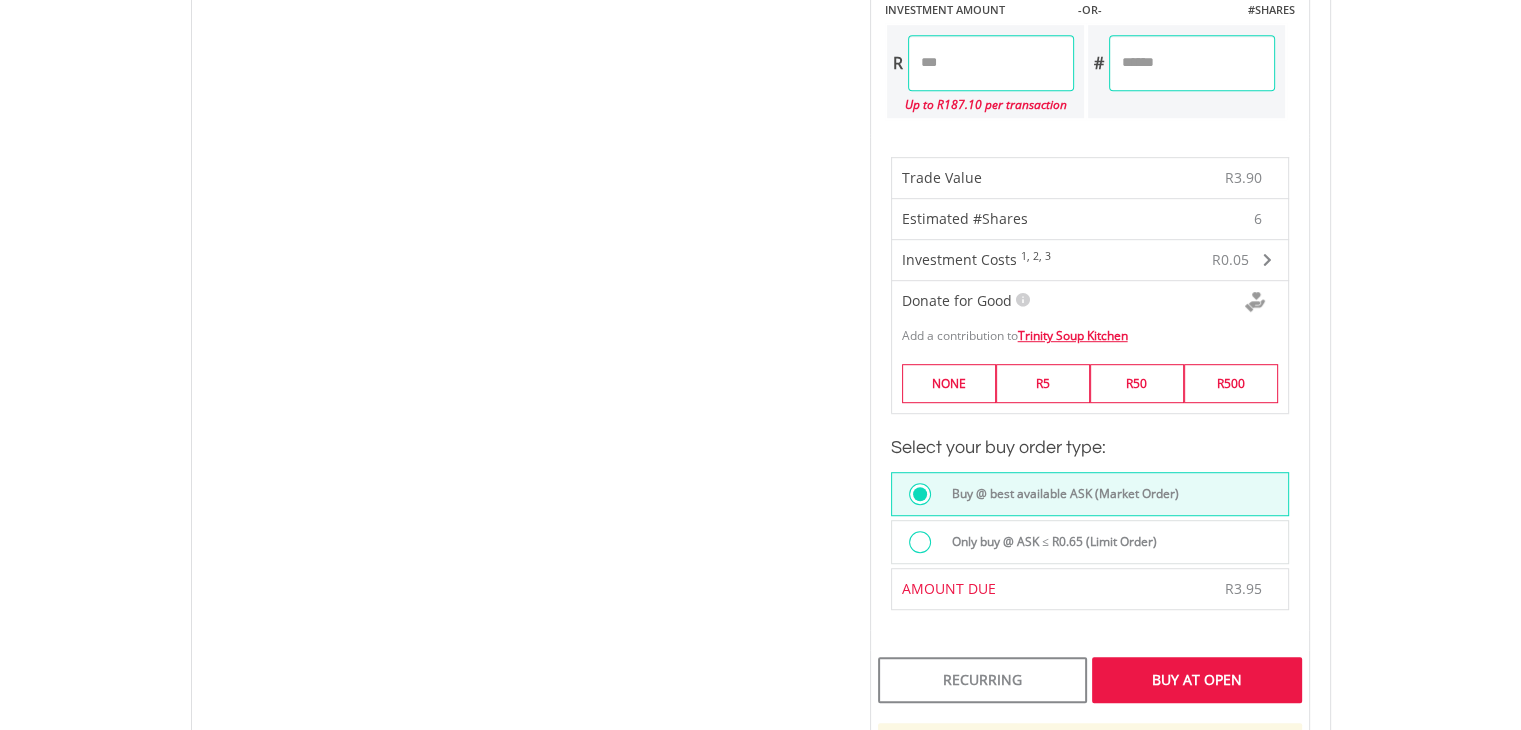 scroll, scrollTop: 1108, scrollLeft: 0, axis: vertical 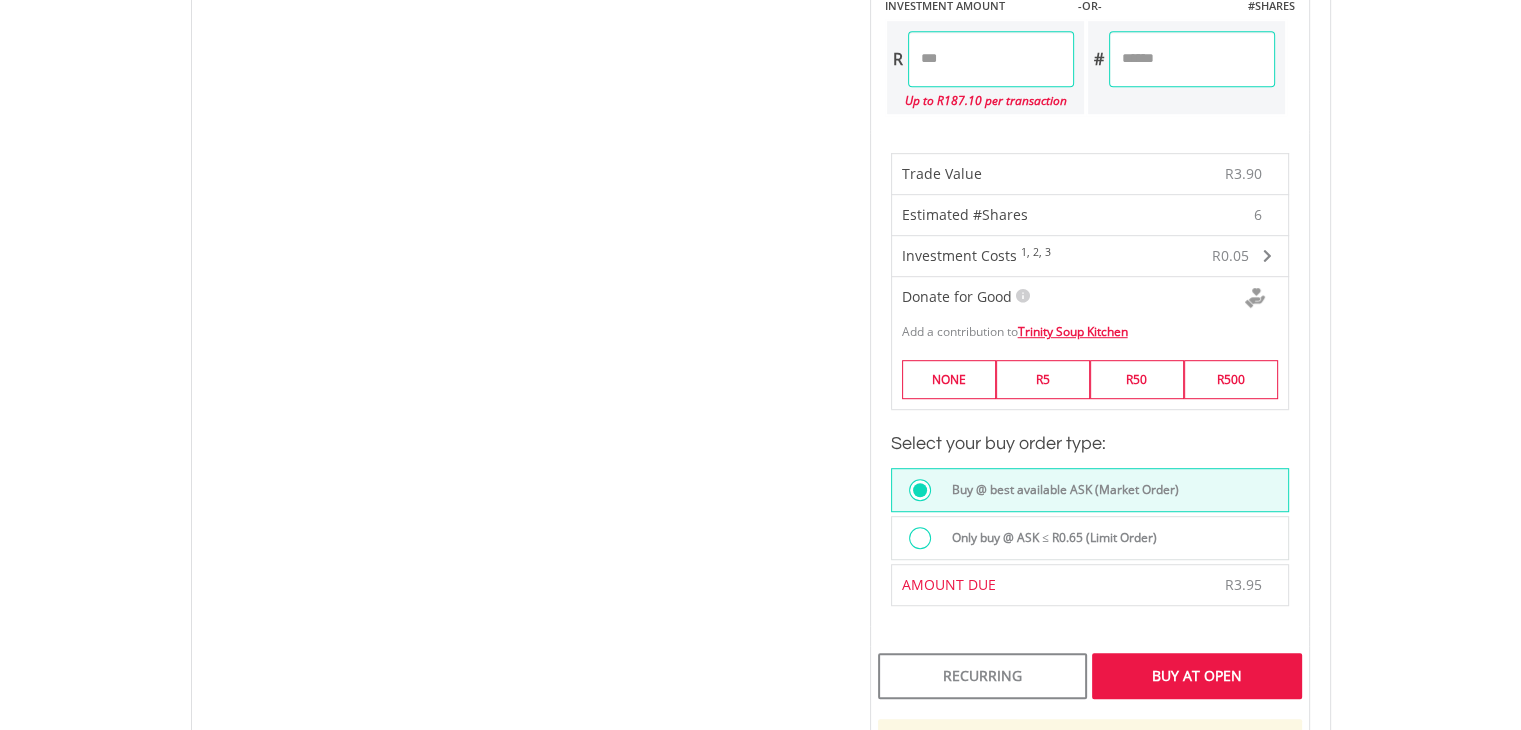 click on "Buy At Open" at bounding box center [1196, 676] 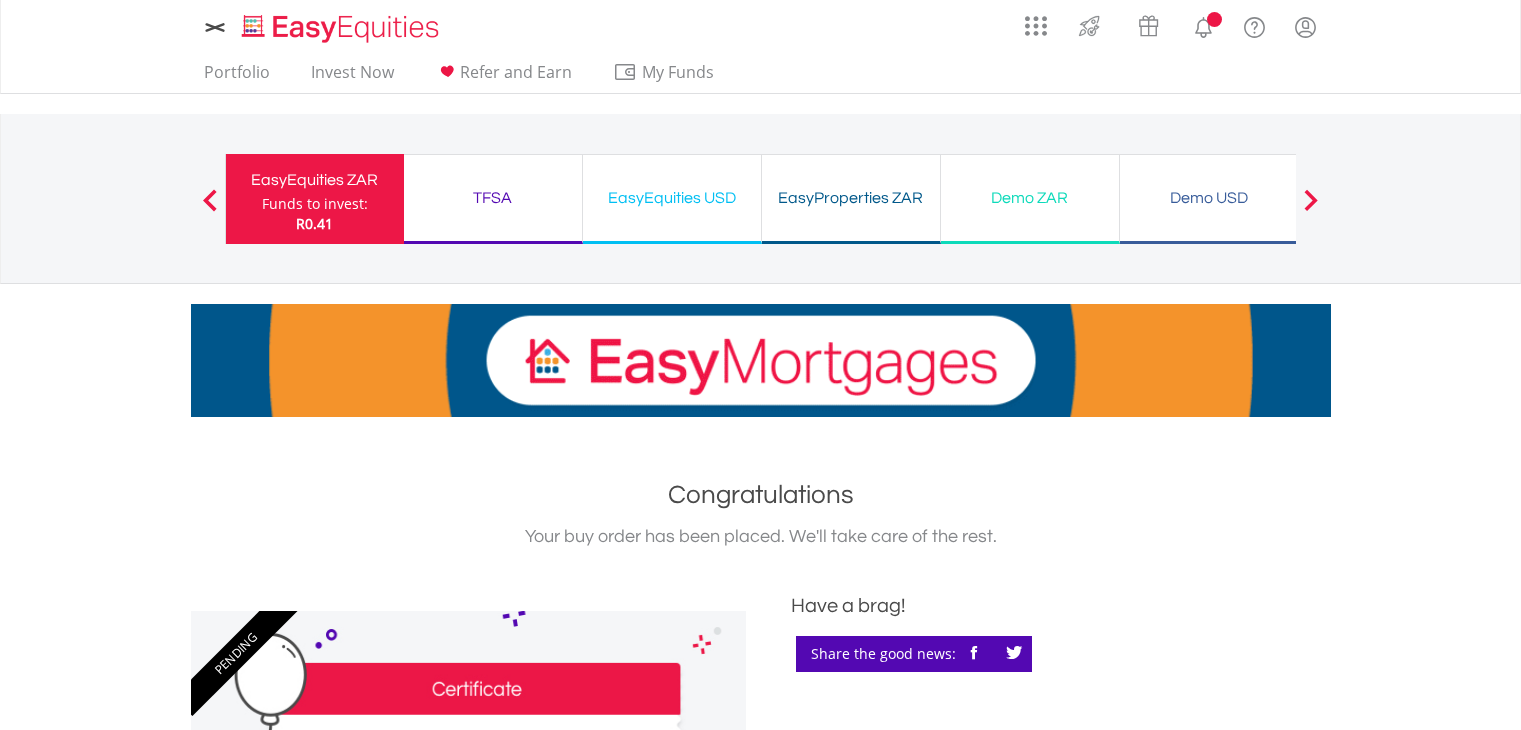 scroll, scrollTop: 0, scrollLeft: 0, axis: both 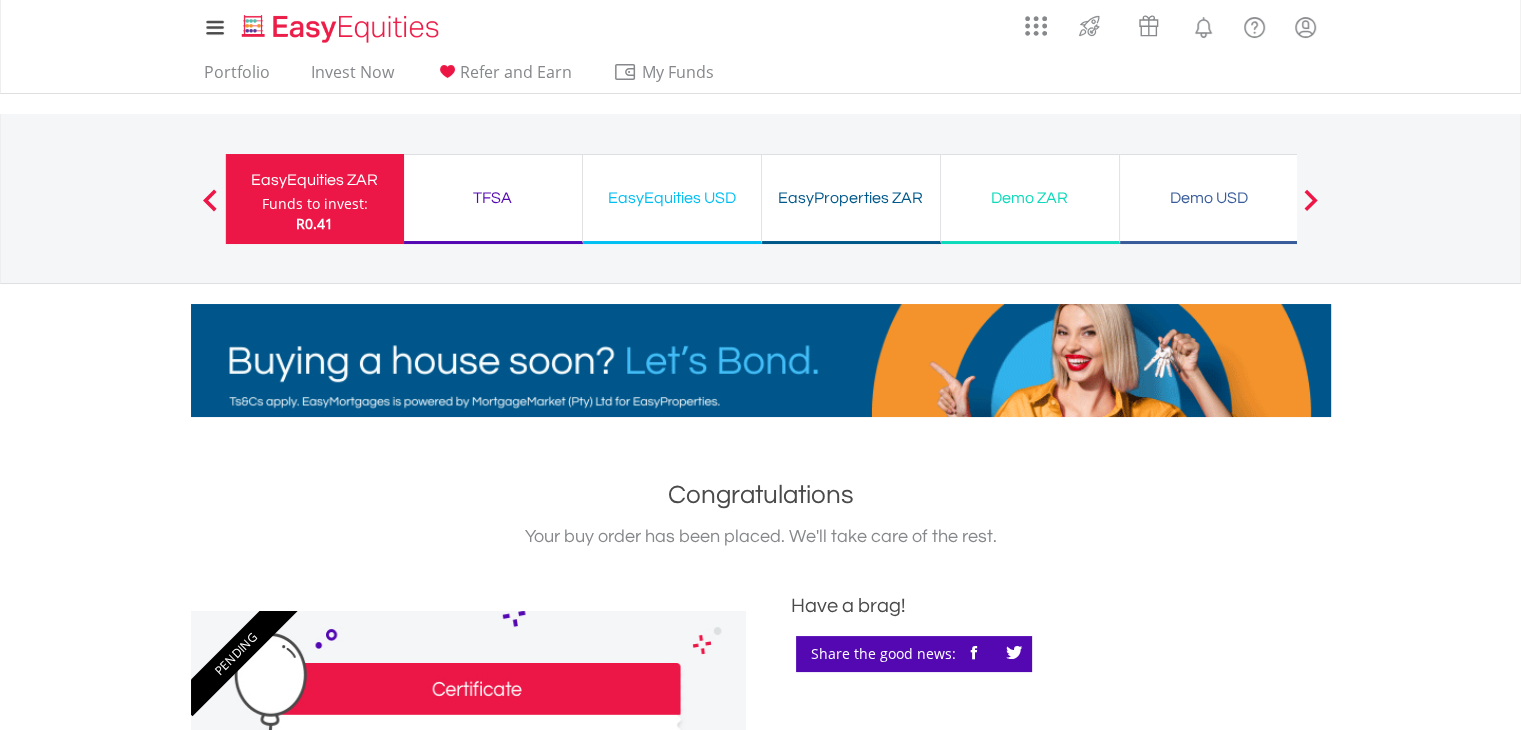 click on "Funds to invest:" at bounding box center [315, 204] 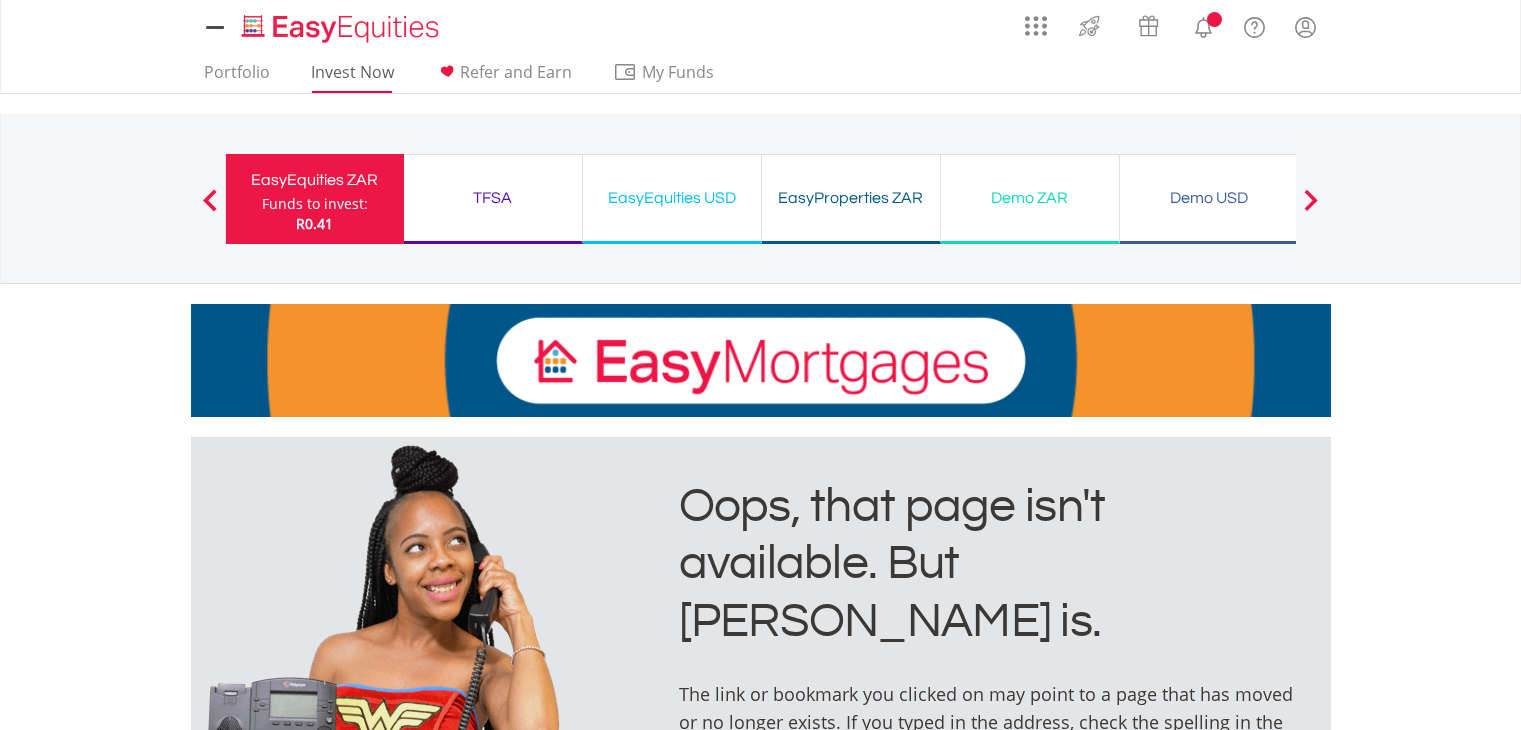 scroll, scrollTop: 0, scrollLeft: 0, axis: both 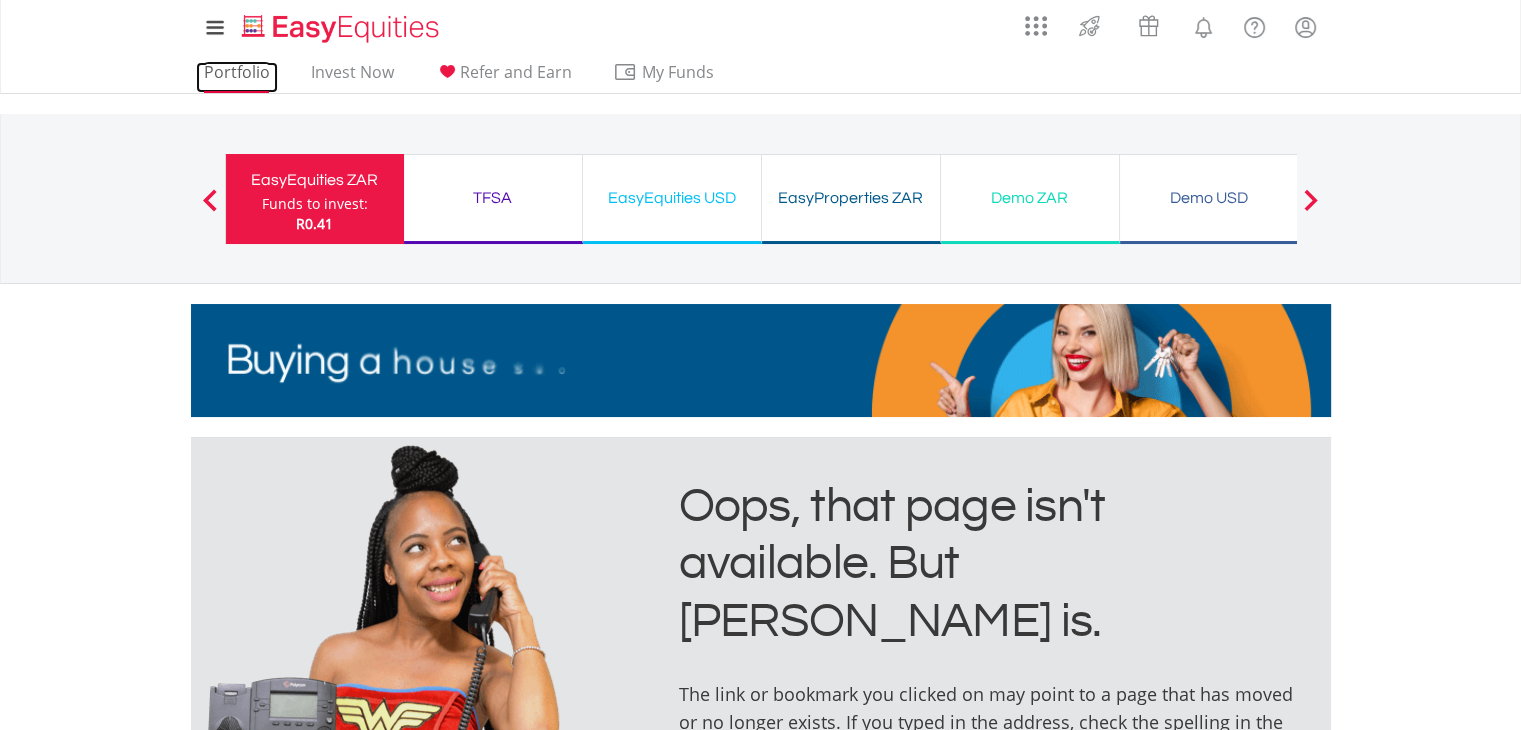 click on "Portfolio" at bounding box center [237, 77] 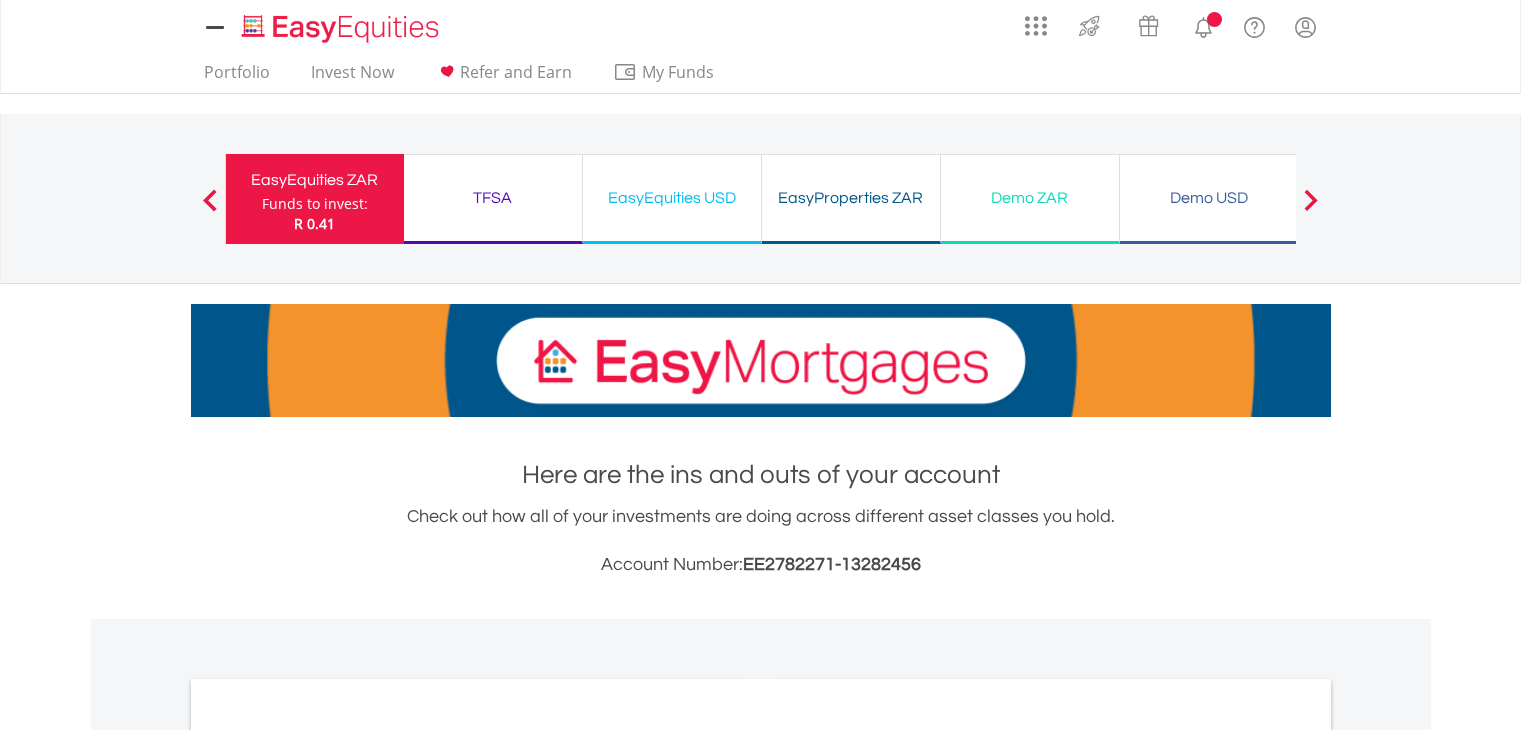 scroll, scrollTop: 0, scrollLeft: 0, axis: both 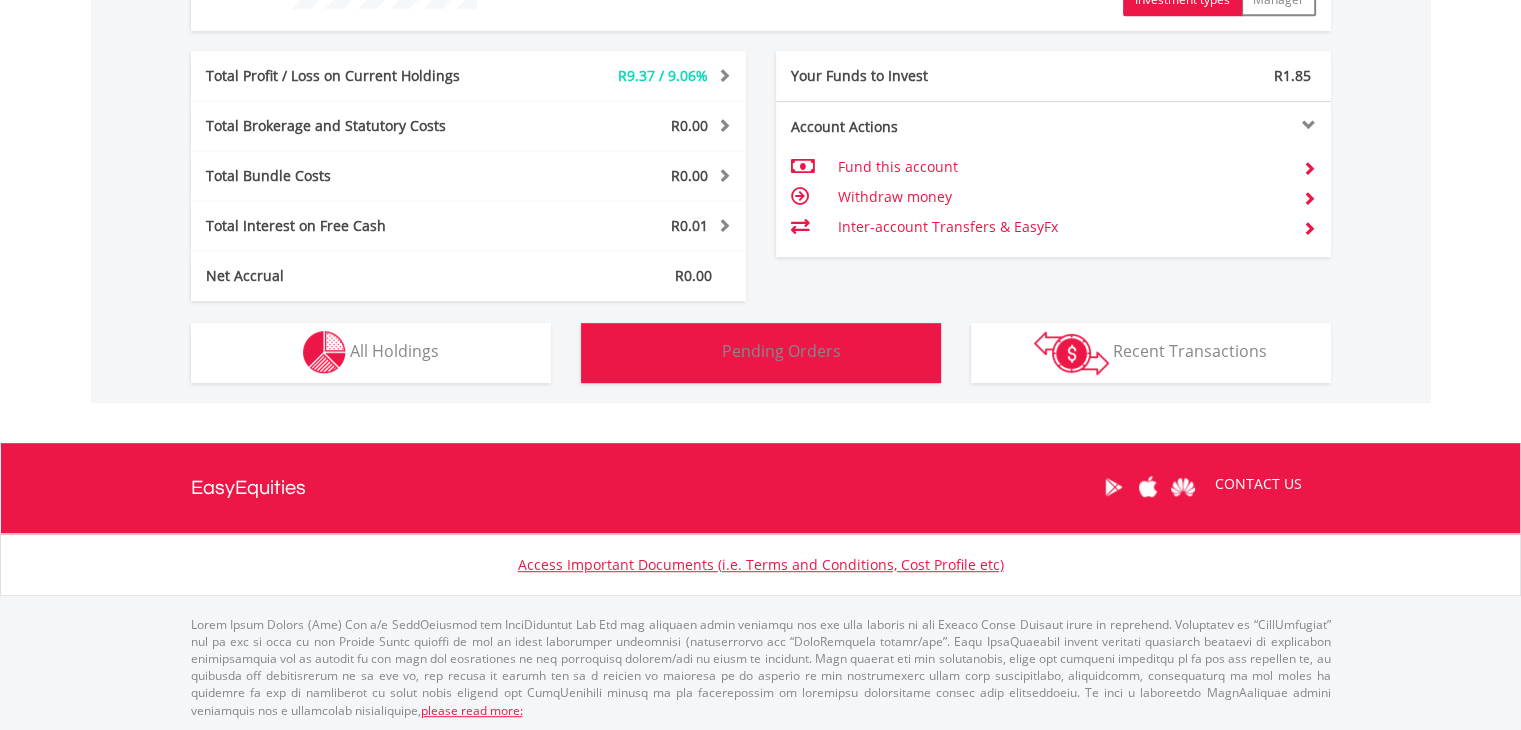 click on "Pending Orders
Pending Orders" at bounding box center (761, 353) 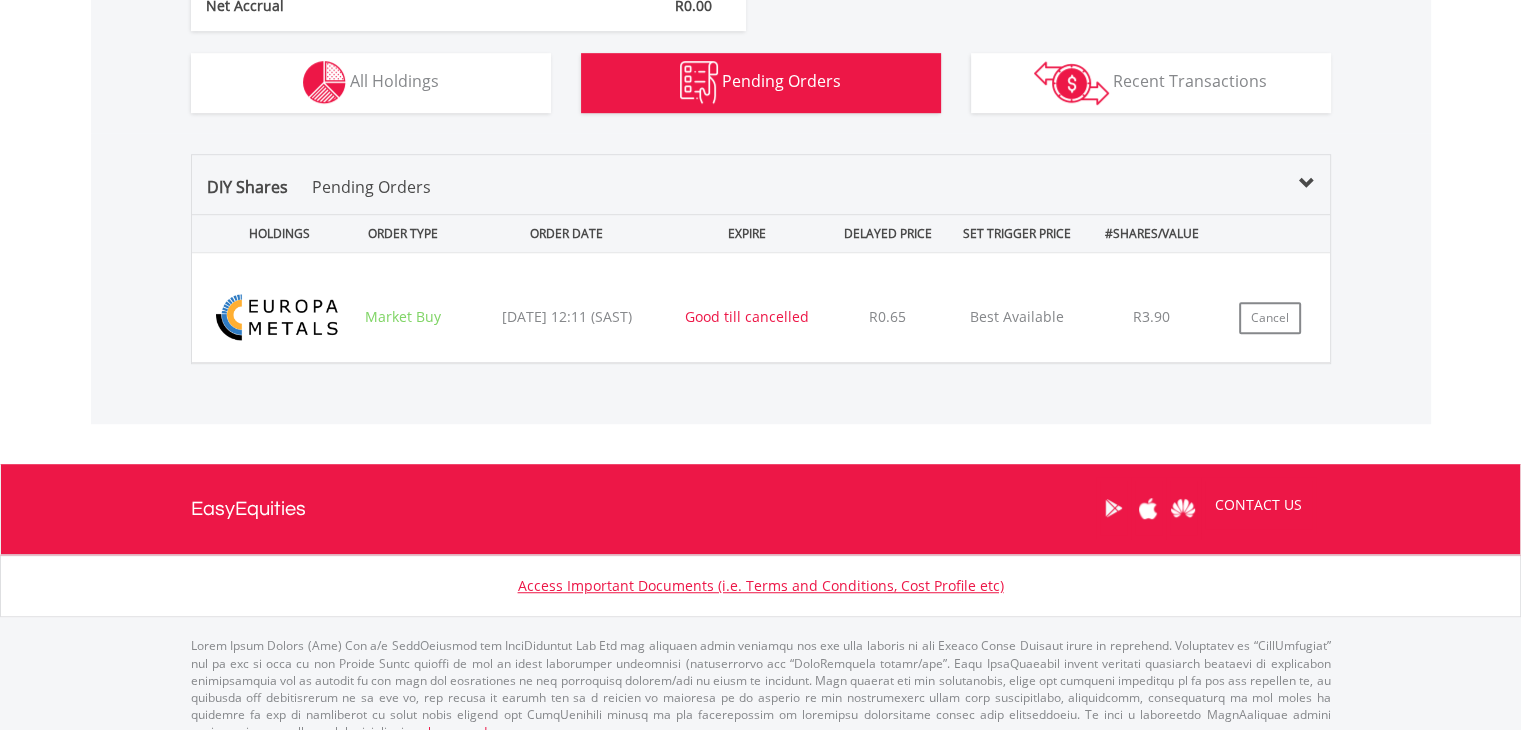 scroll, scrollTop: 1250, scrollLeft: 0, axis: vertical 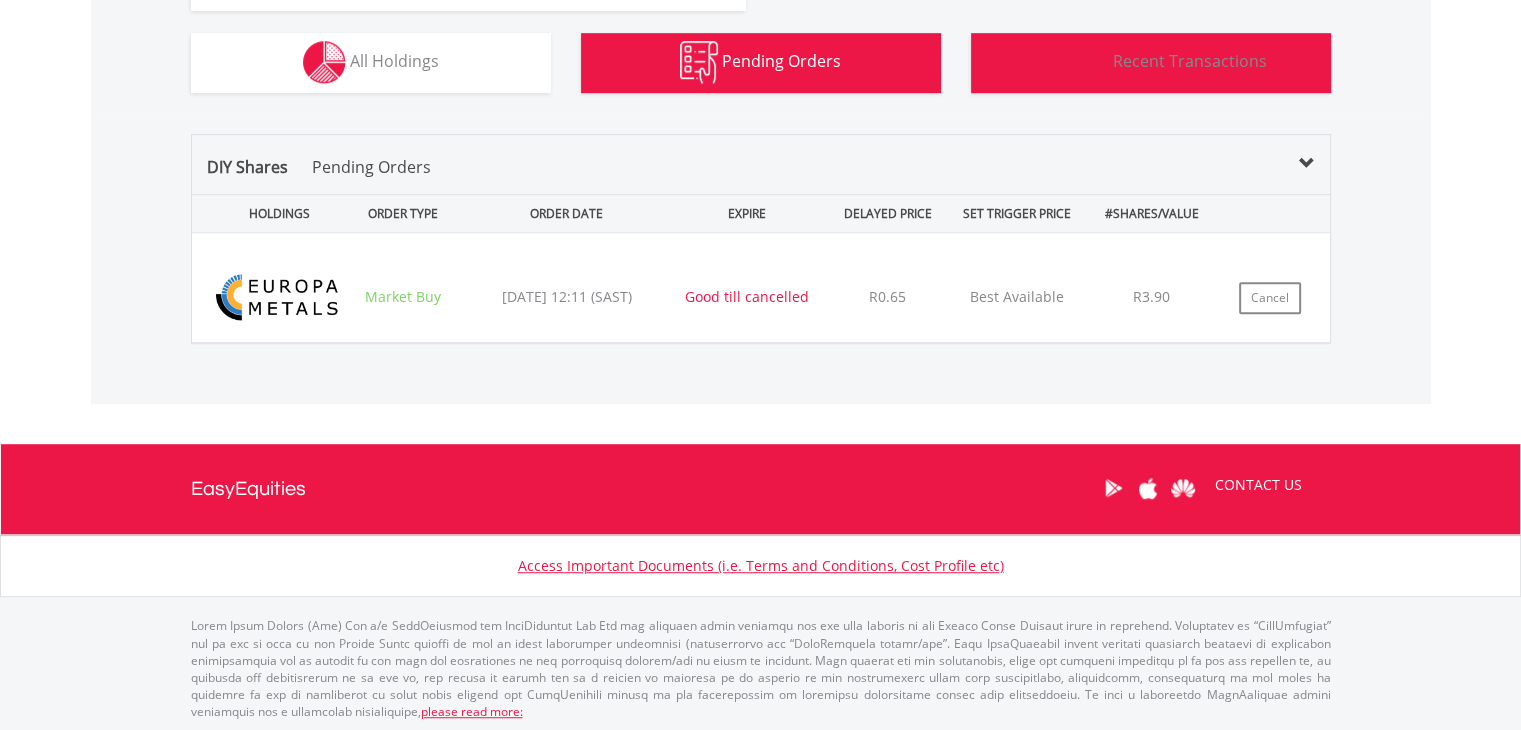 click at bounding box center [1071, 63] 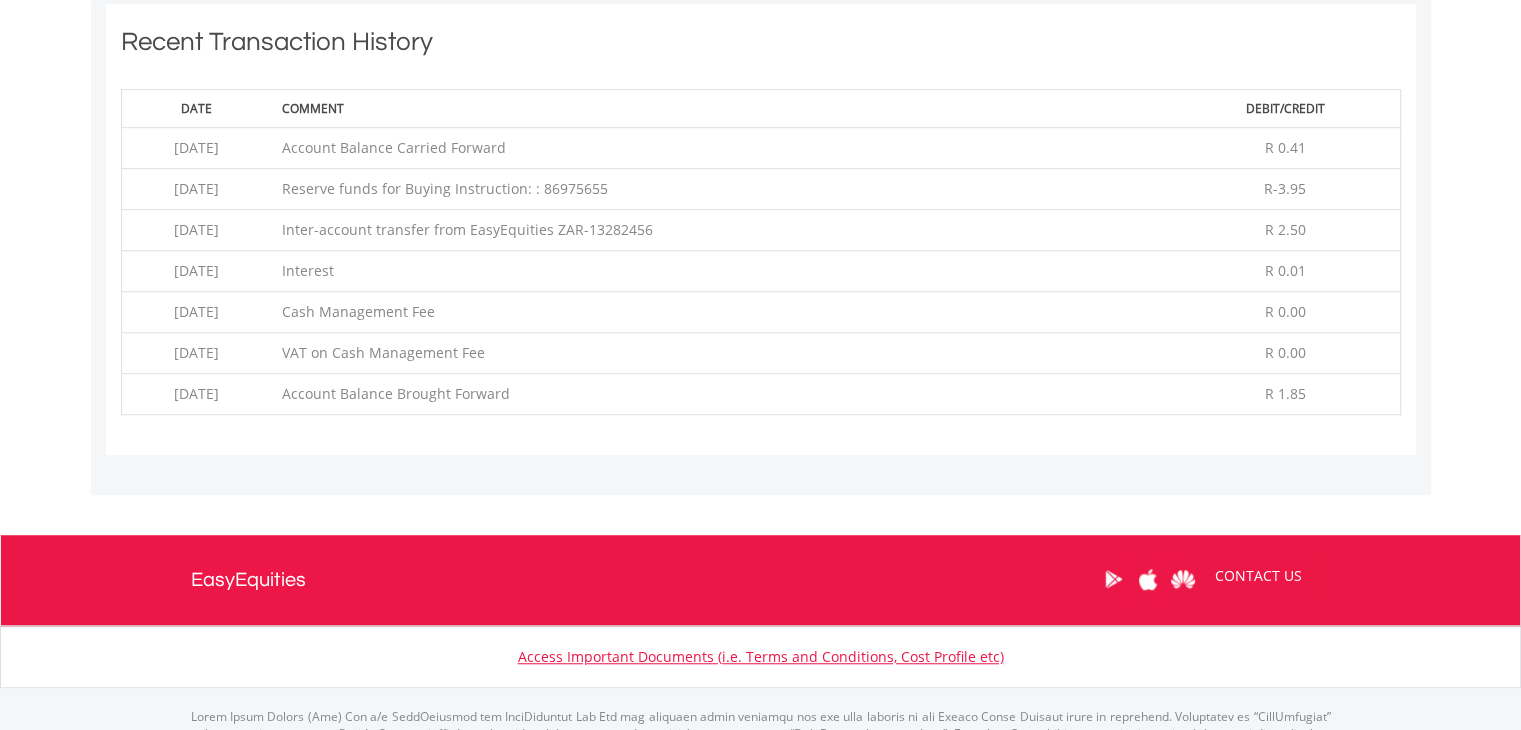 scroll, scrollTop: 1361, scrollLeft: 0, axis: vertical 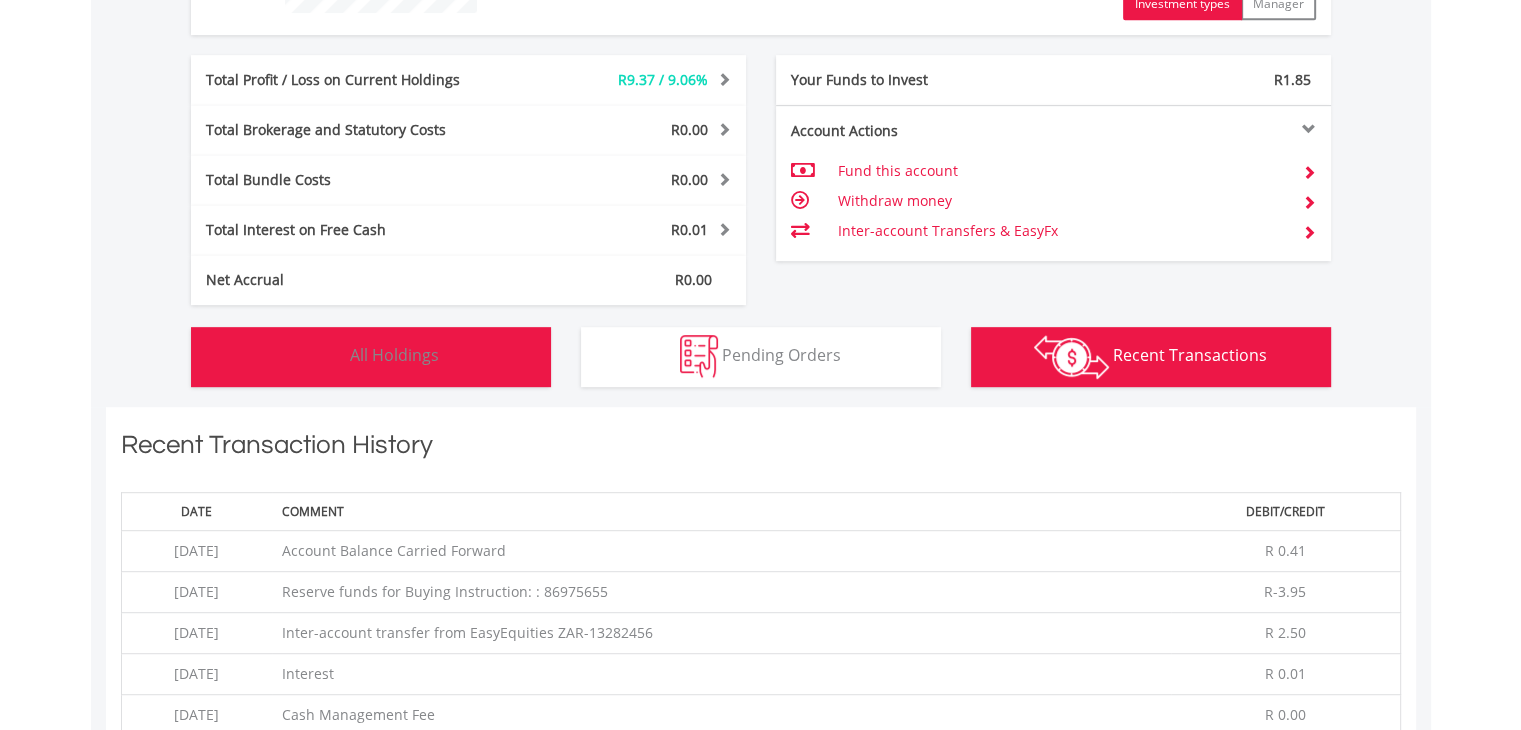 click on "All Holdings" at bounding box center (394, 355) 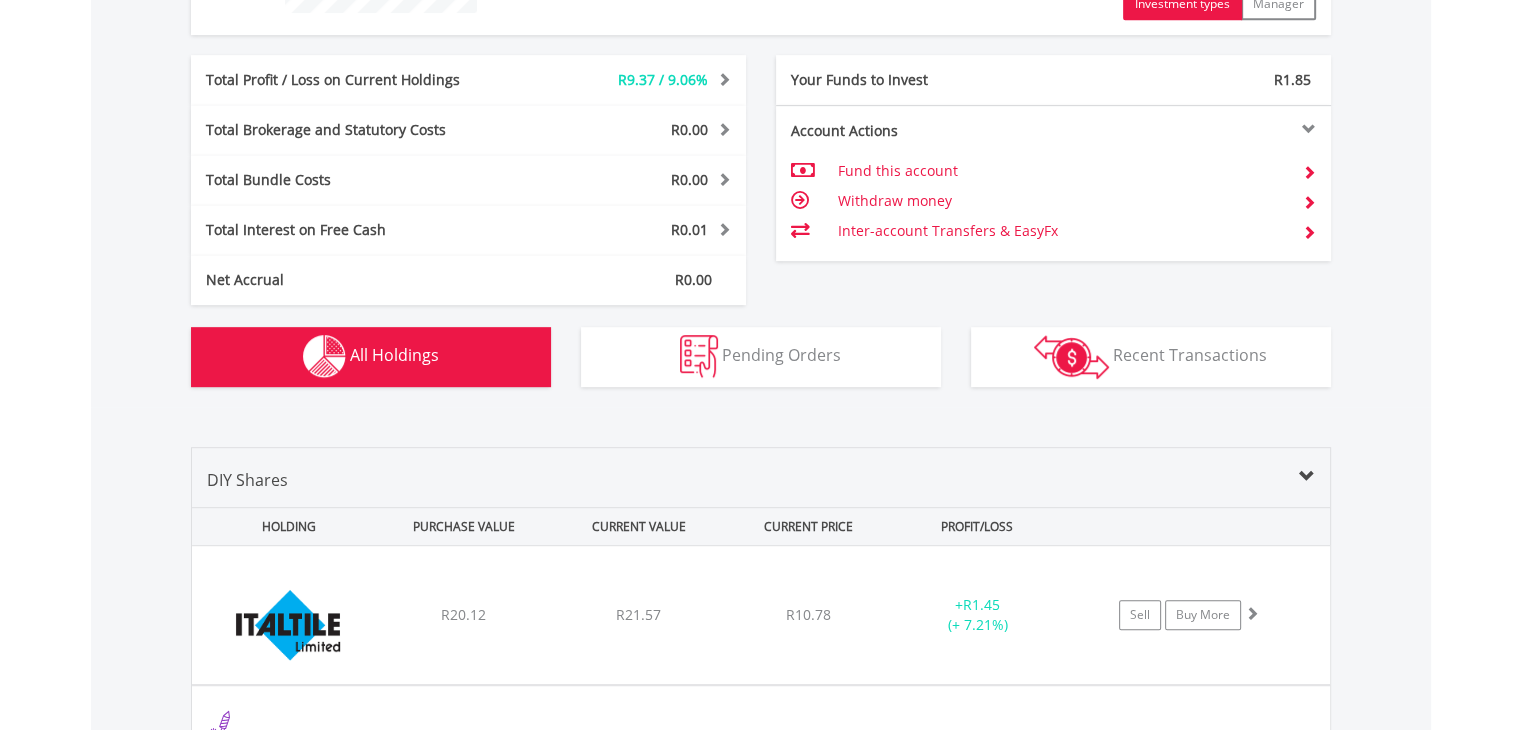 scroll, scrollTop: 1346, scrollLeft: 0, axis: vertical 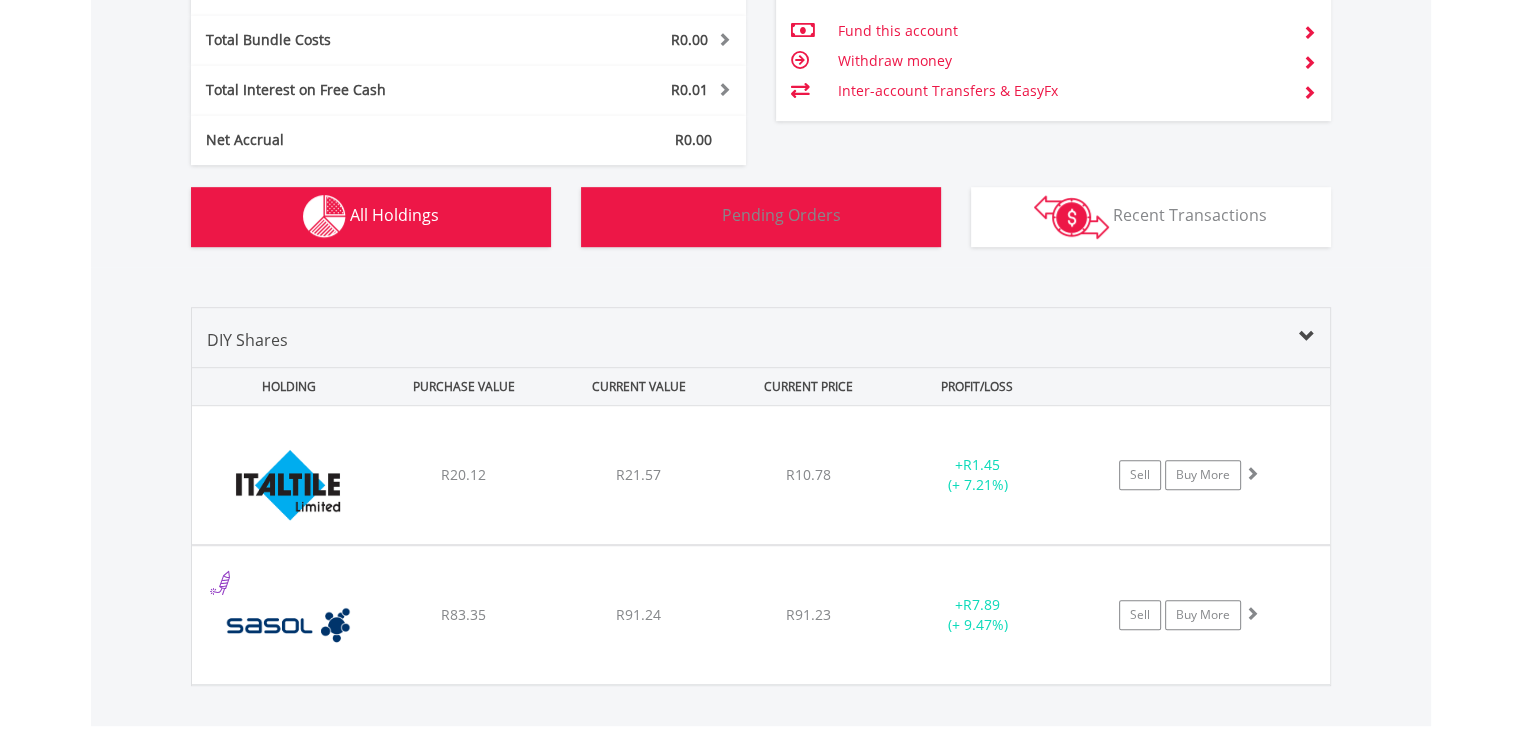 click on "Pending Orders" at bounding box center [781, 215] 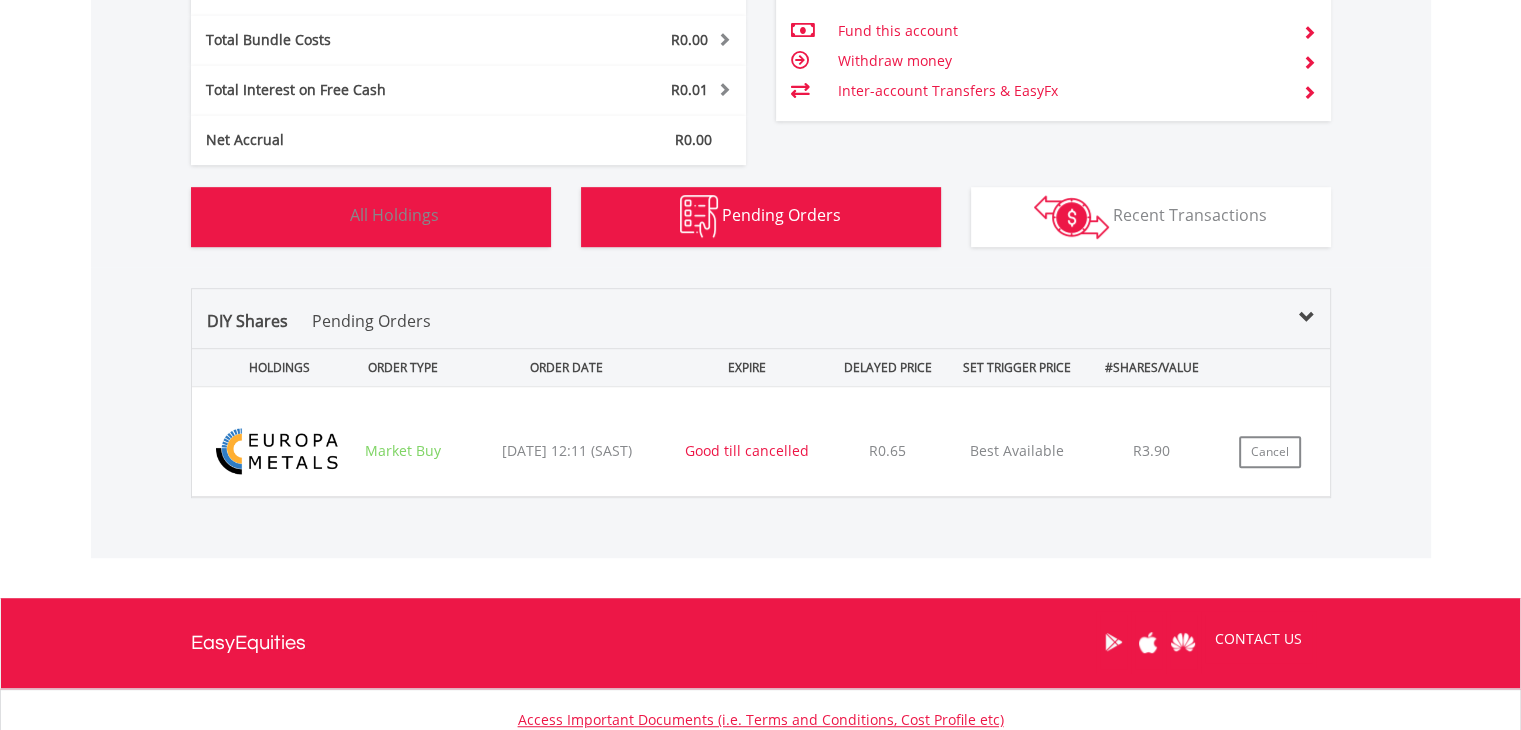 click on "All Holdings" at bounding box center [394, 215] 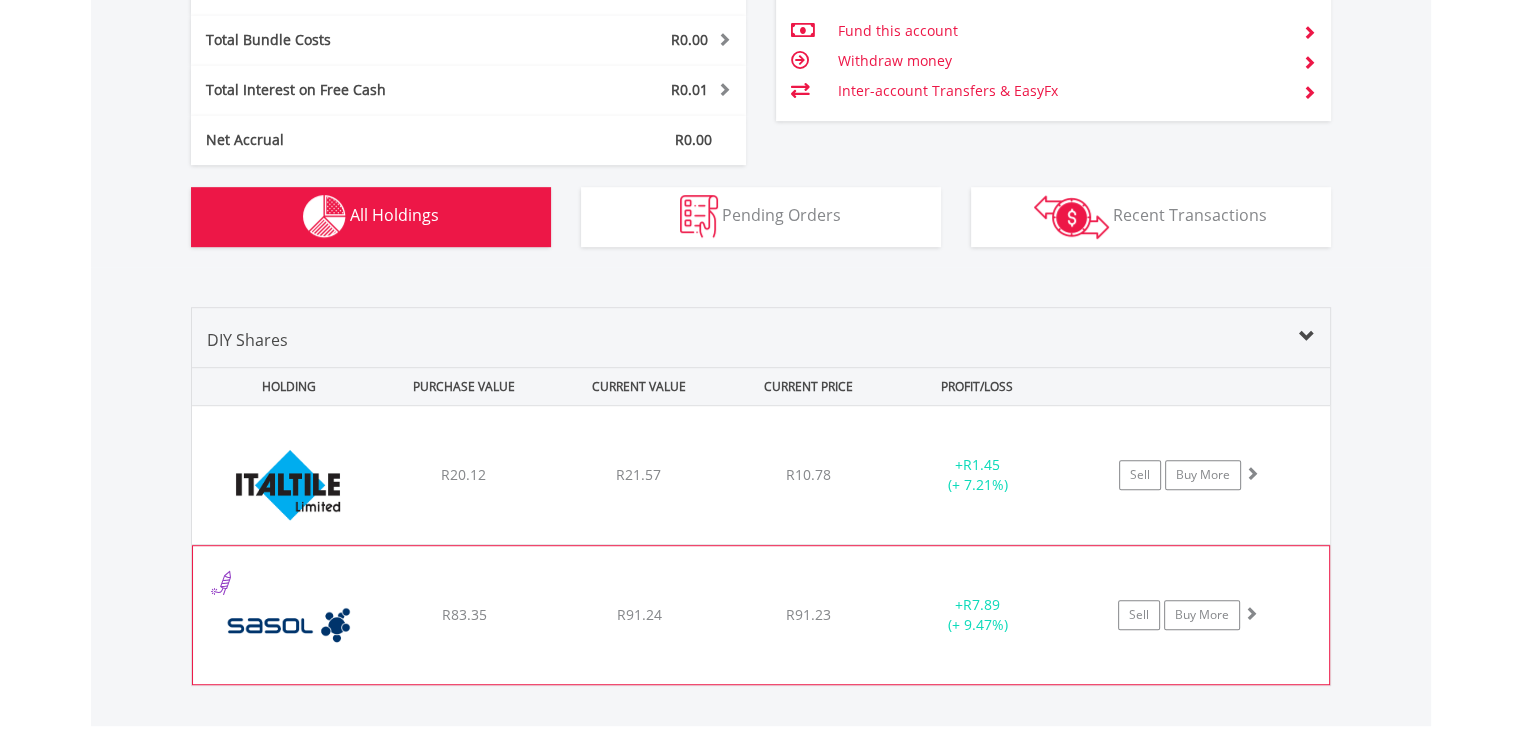 type 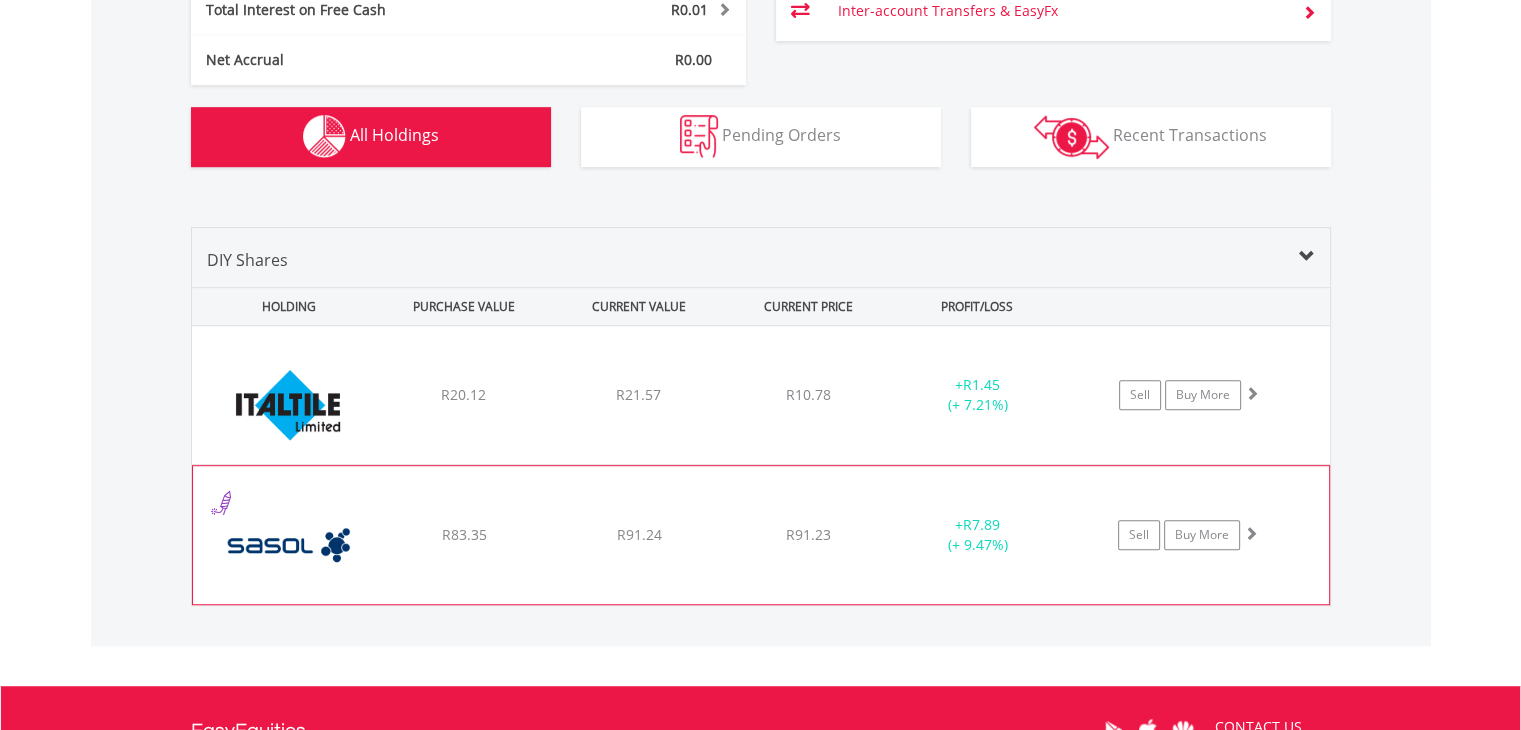scroll, scrollTop: 1216, scrollLeft: 0, axis: vertical 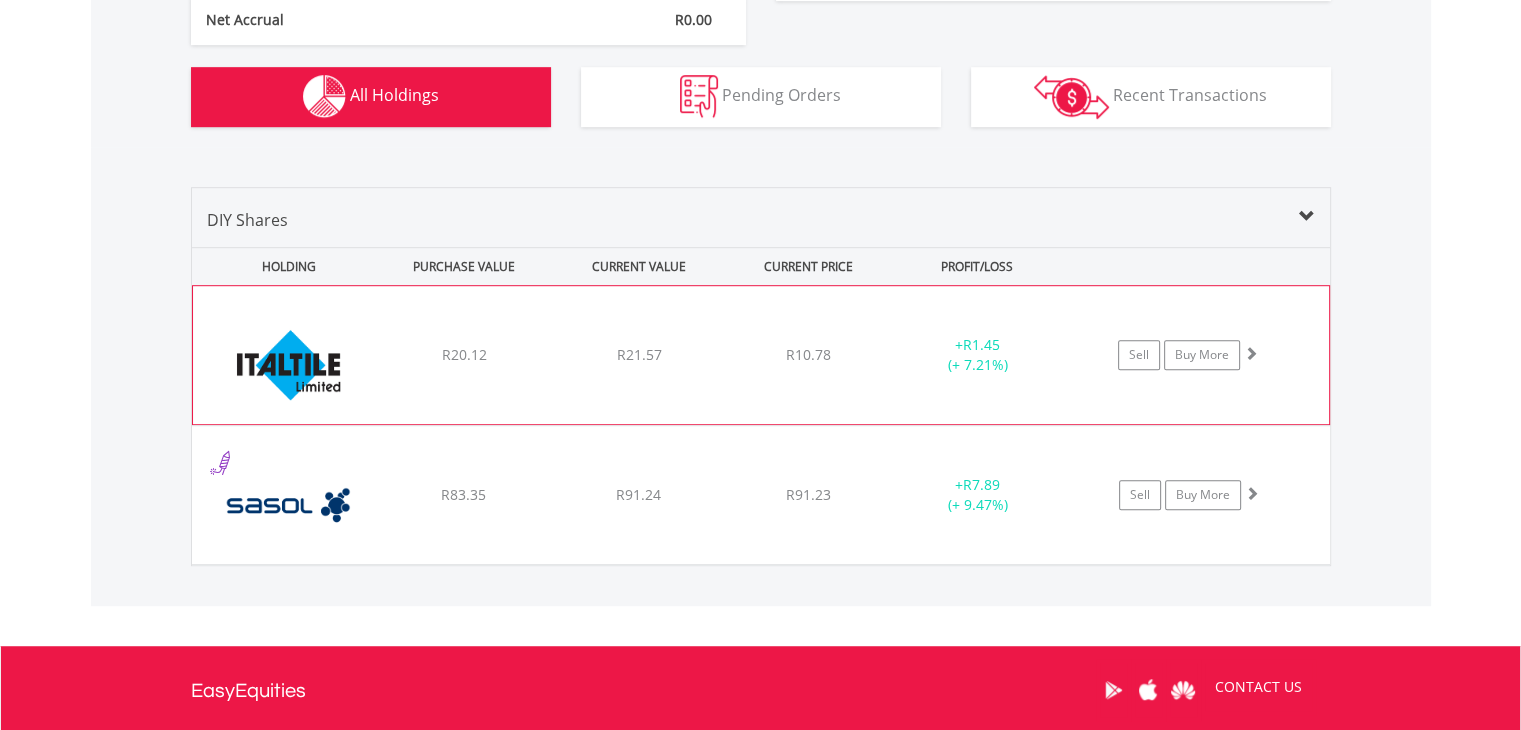 click on "+  R1.45 (+ 7.21%)" at bounding box center [977, 355] 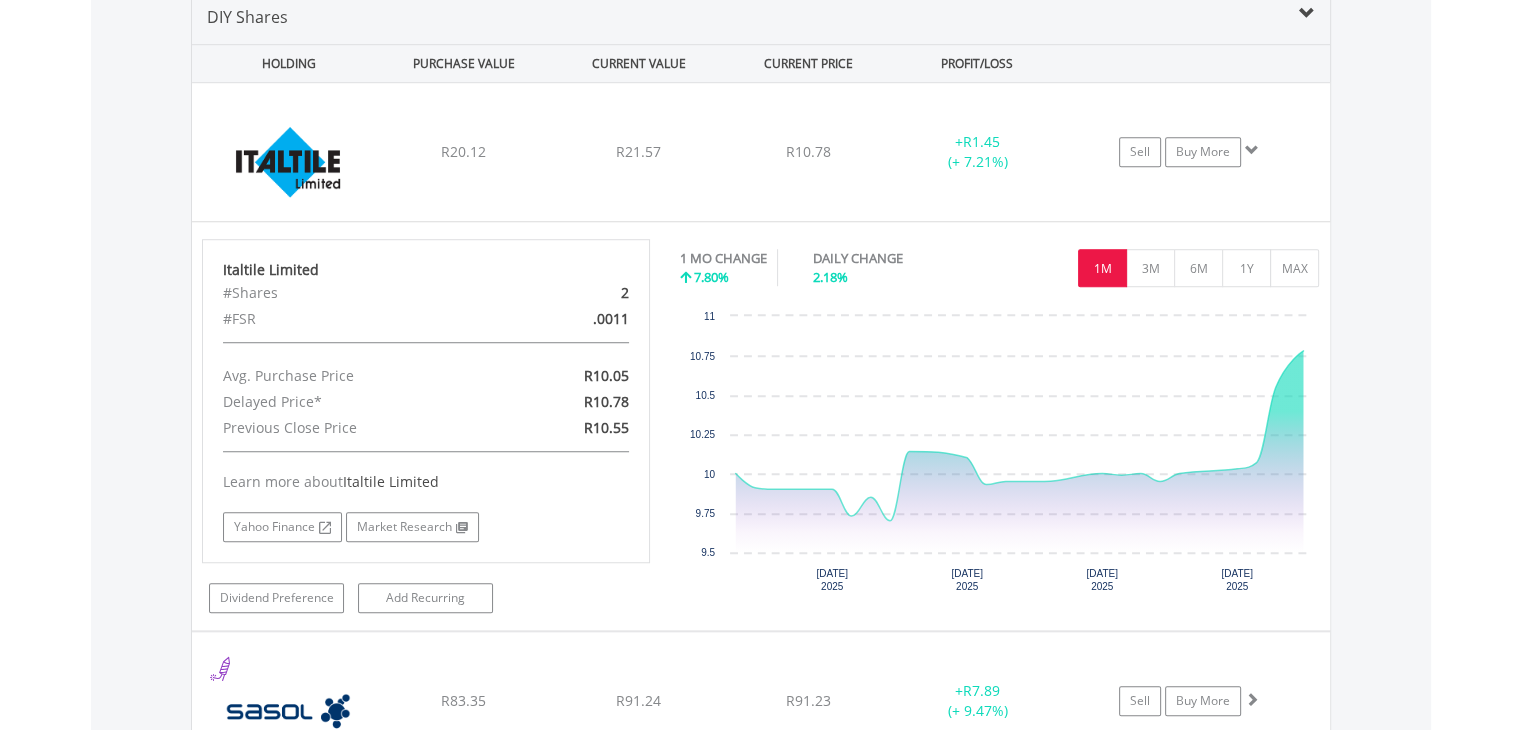 scroll, scrollTop: 1434, scrollLeft: 0, axis: vertical 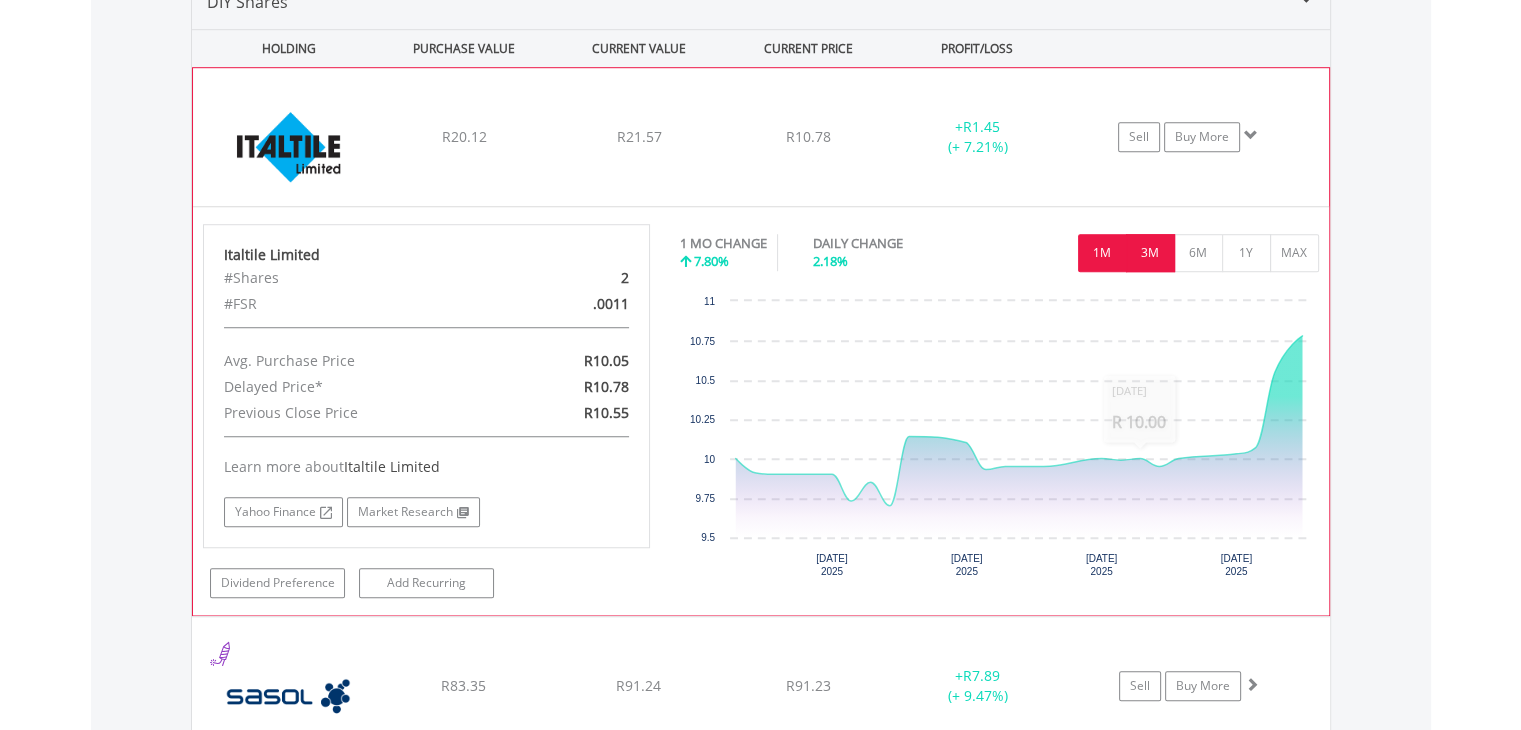 click on "3M" at bounding box center (1150, 253) 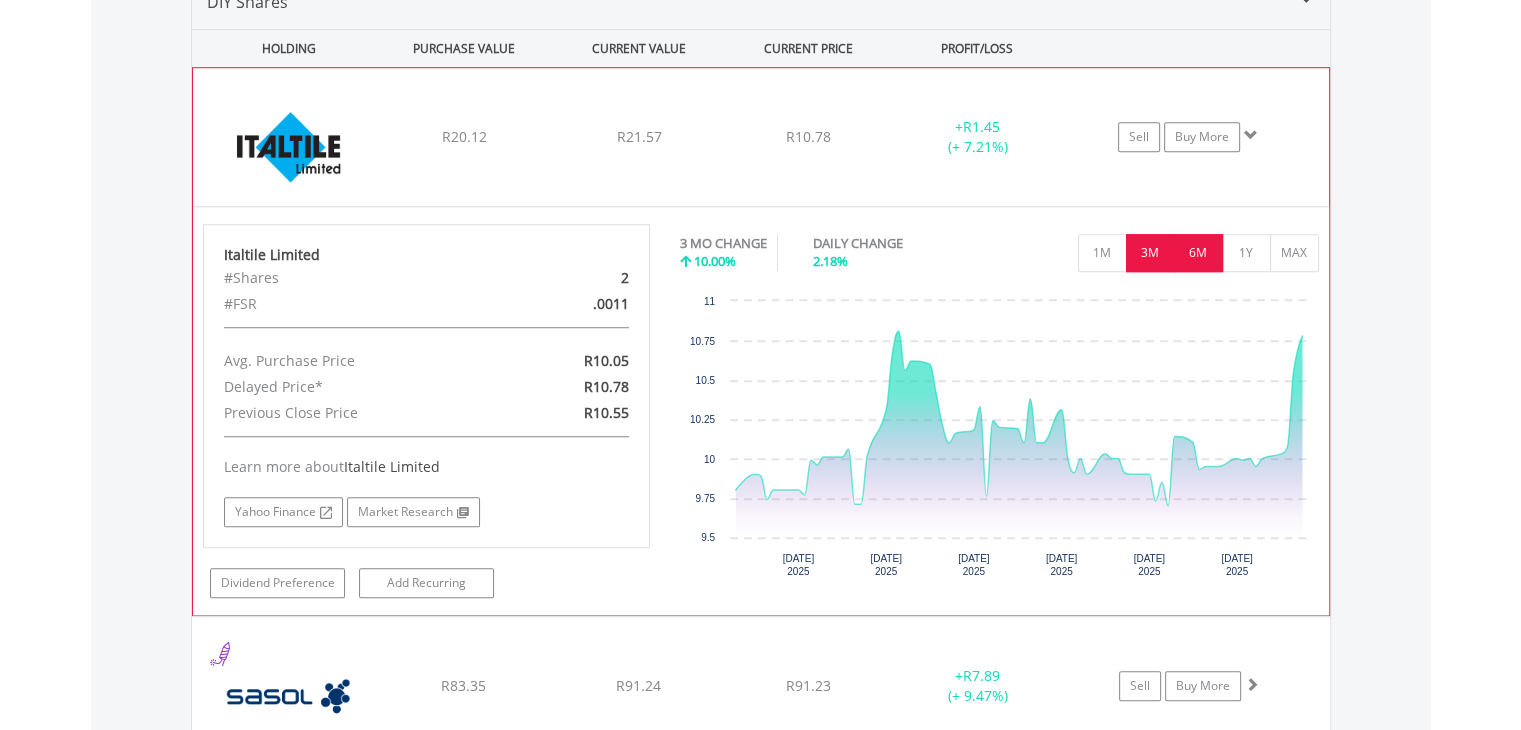 click on "6M" at bounding box center [1198, 253] 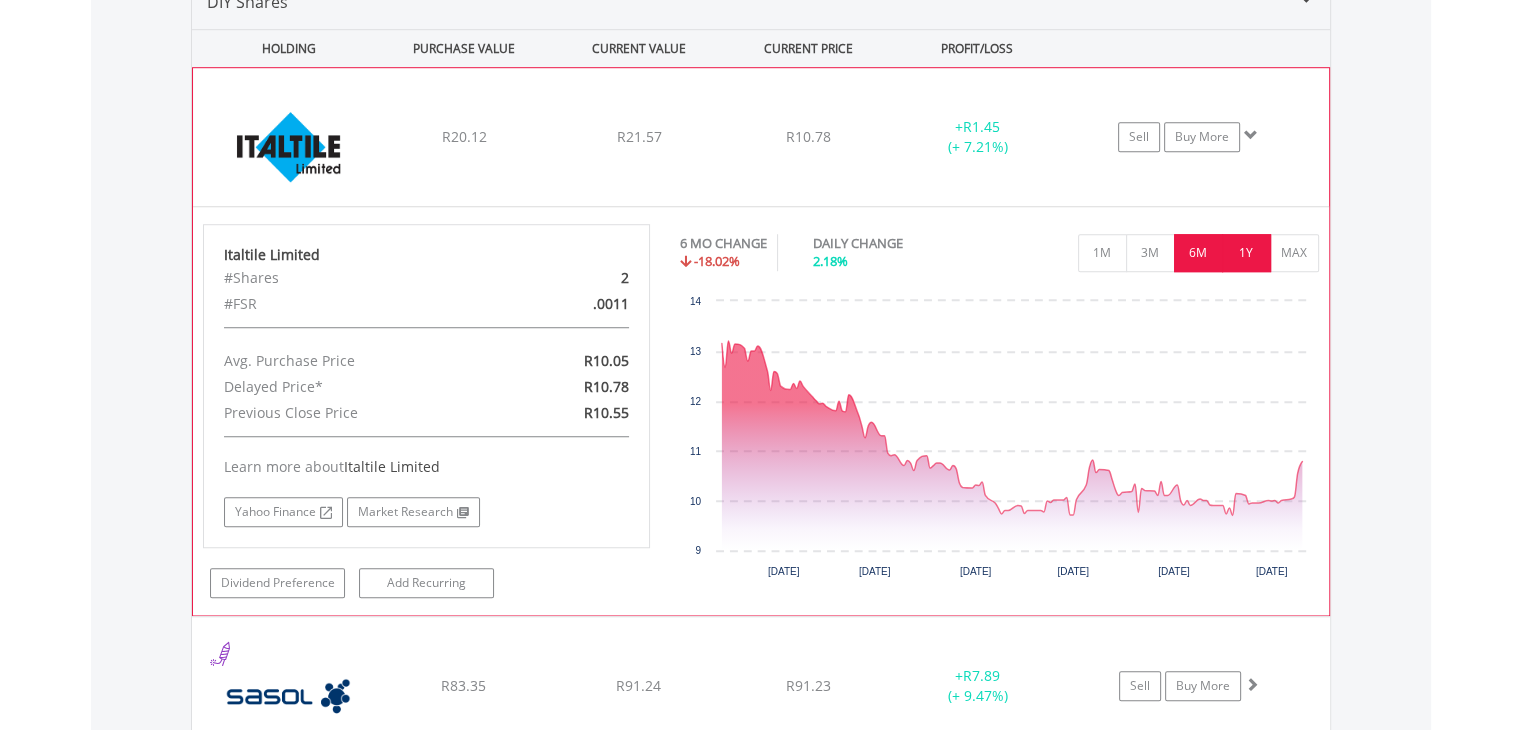 click on "1Y" at bounding box center [1246, 253] 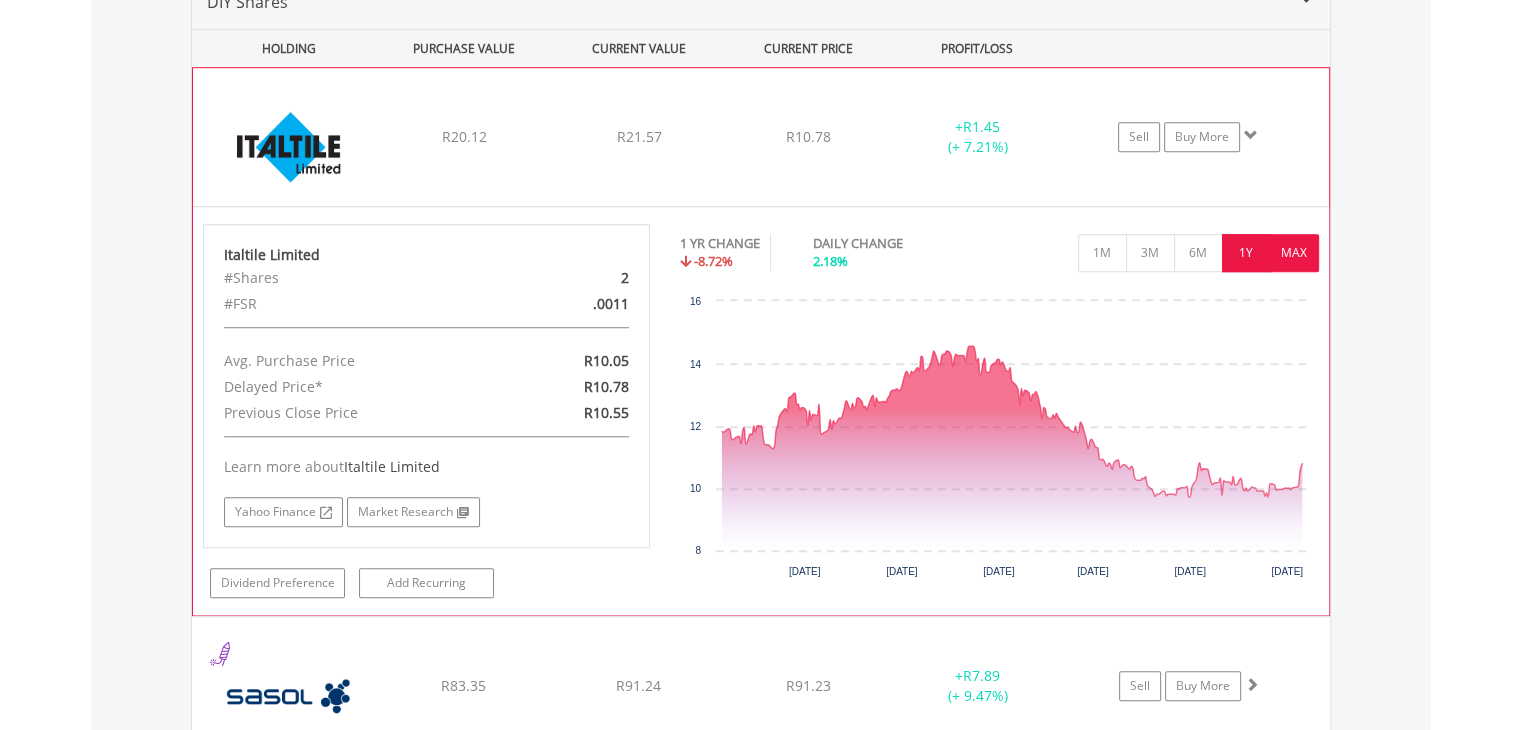 click on "MAX" at bounding box center (1294, 253) 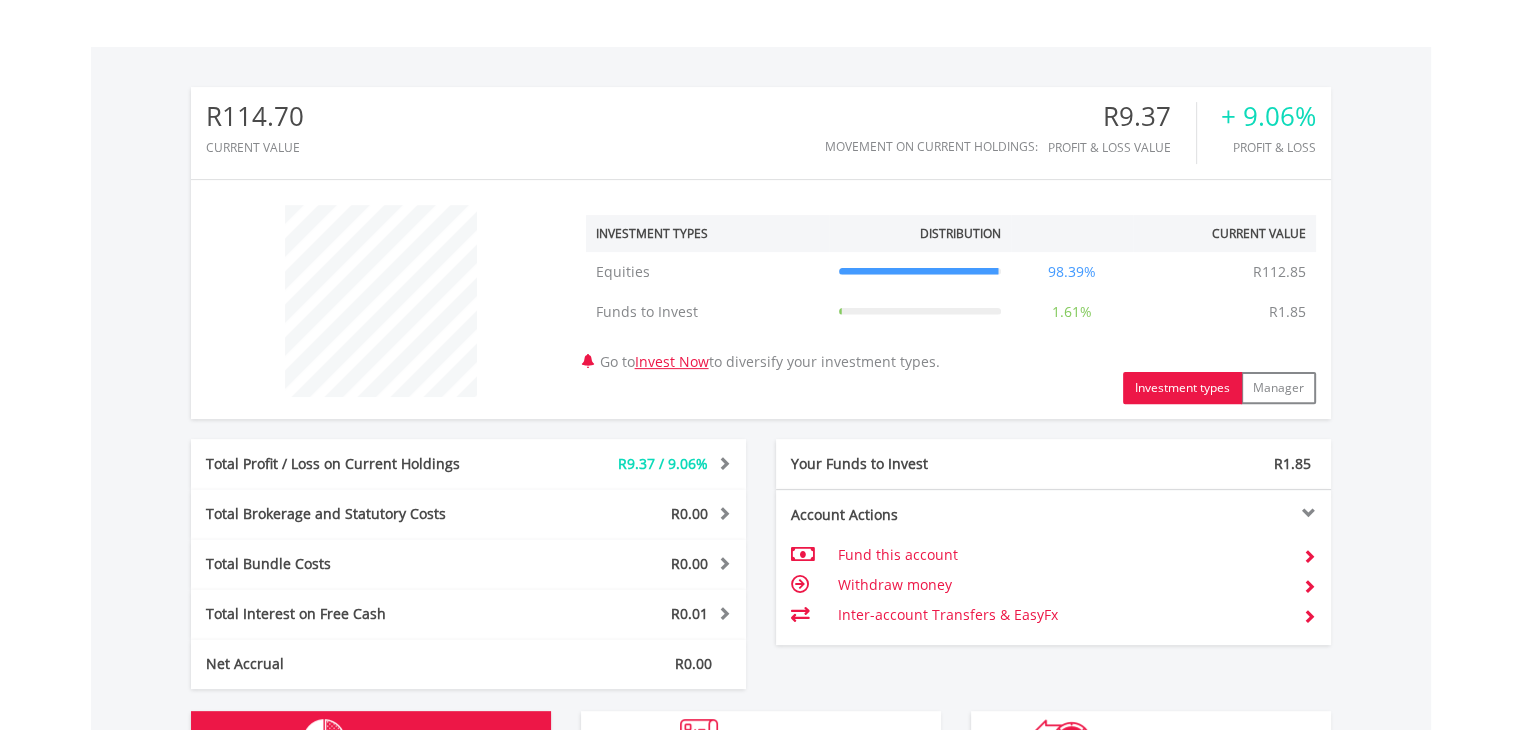 scroll, scrollTop: 569, scrollLeft: 0, axis: vertical 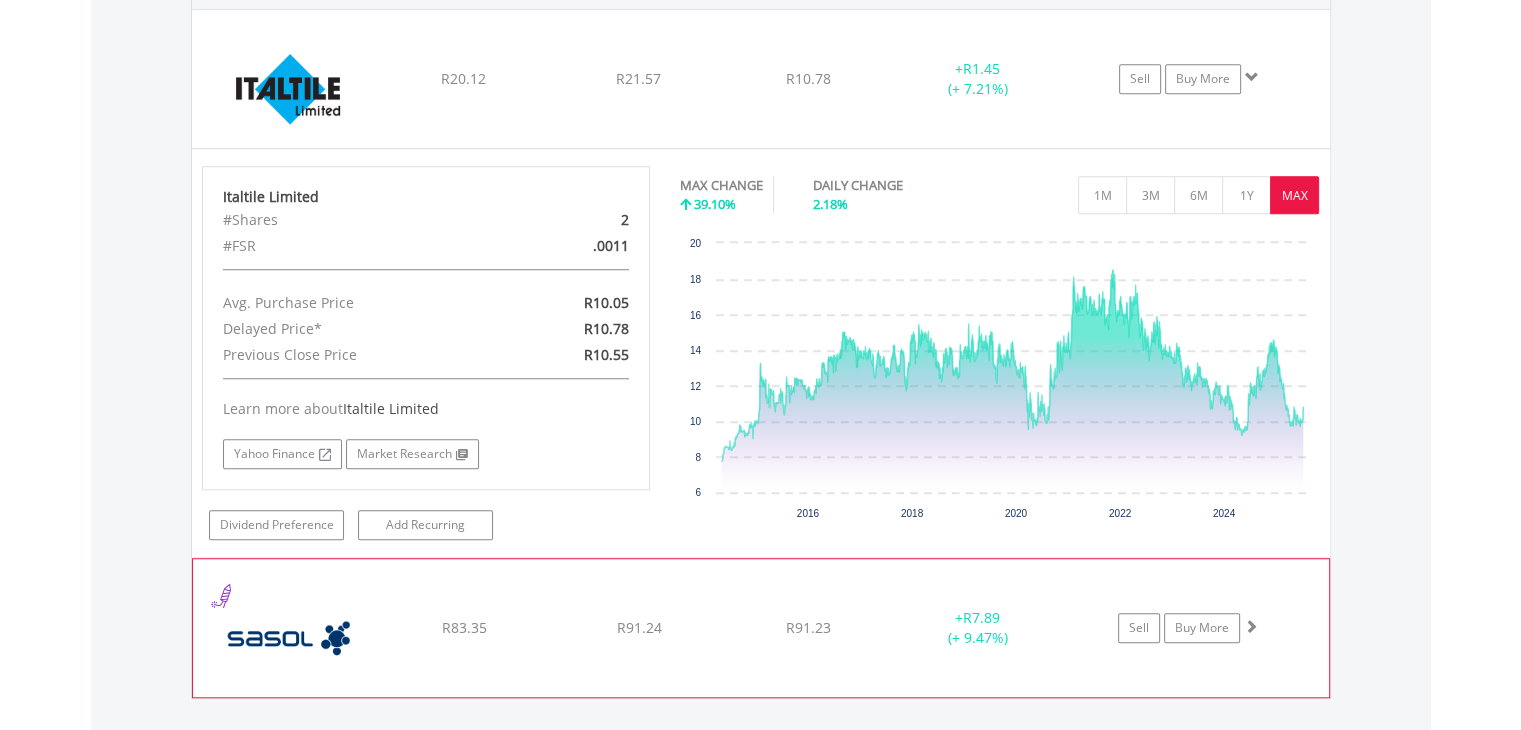 click on "﻿
Sasol Limited
R83.35
R91.24
R91.23
+  R7.89 (+ 9.47%)
Sell
Buy More" at bounding box center (761, 79) 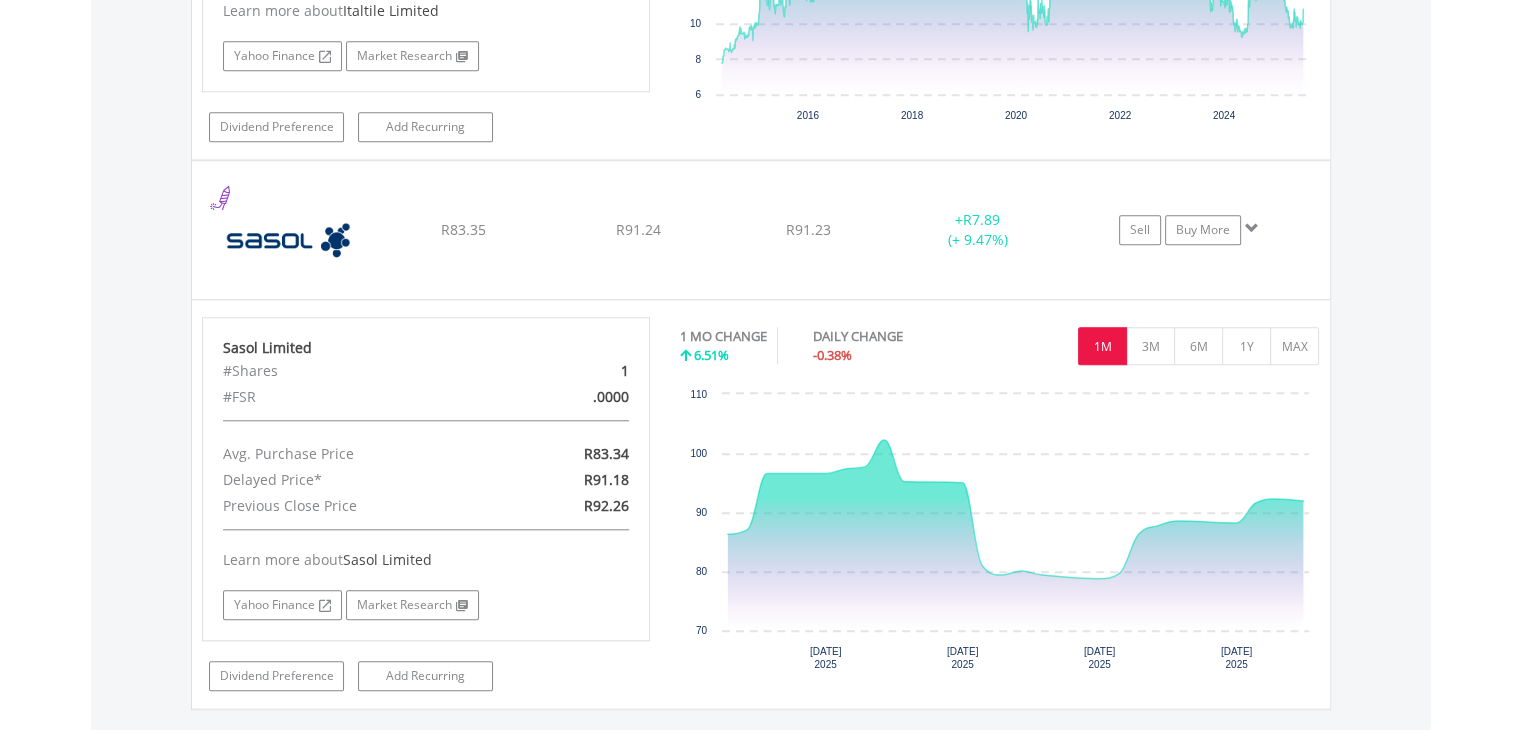 scroll, scrollTop: 2088, scrollLeft: 0, axis: vertical 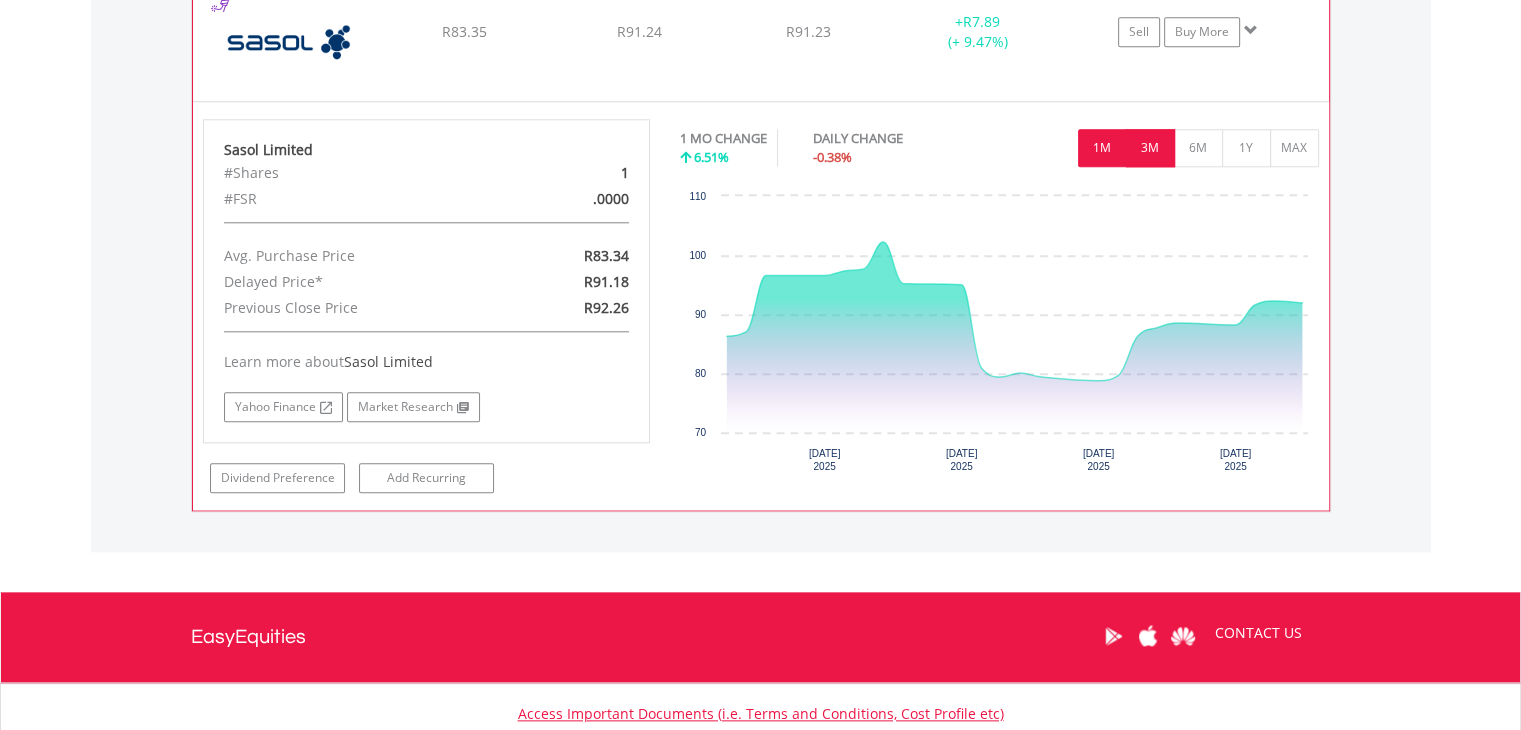 click on "3M" at bounding box center (1150, 148) 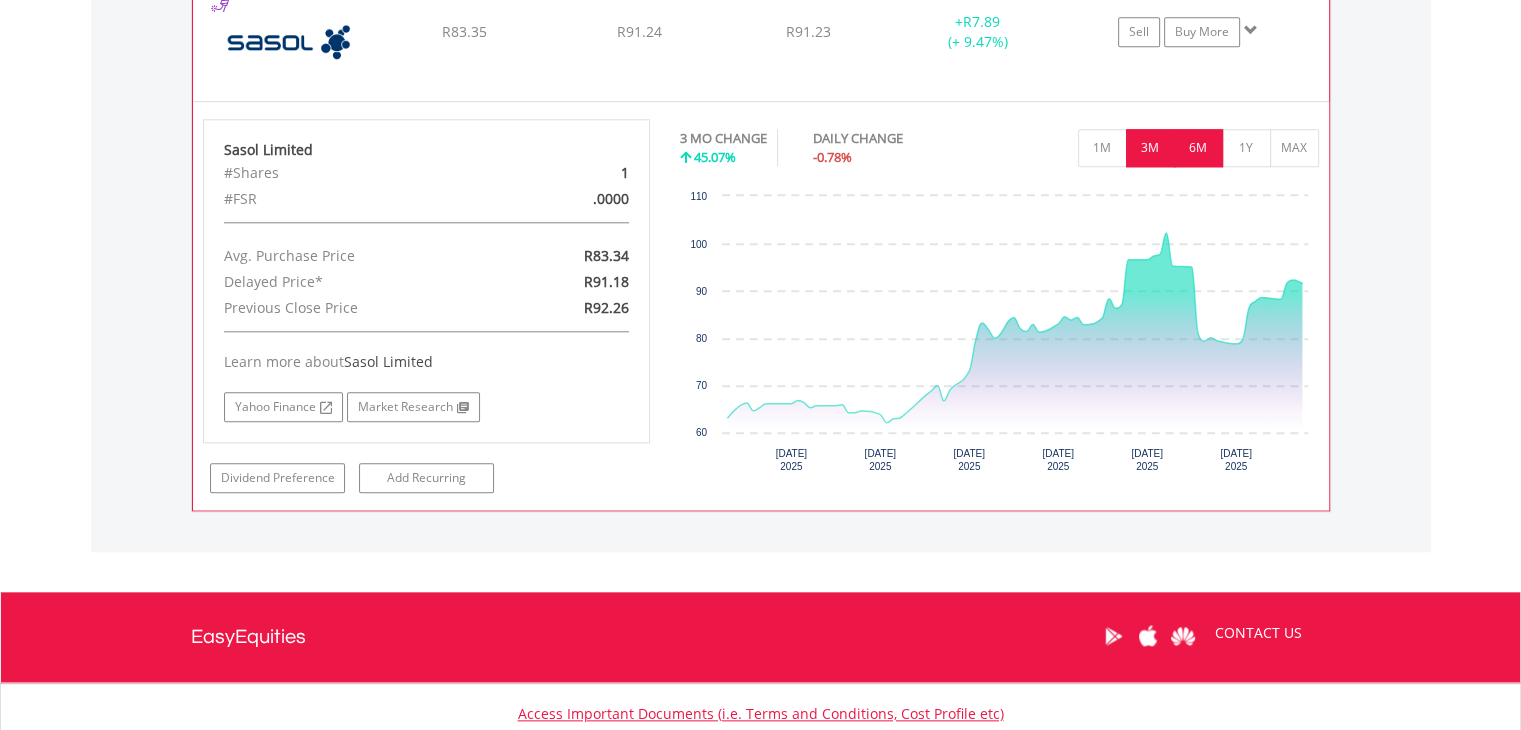 click on "6M" at bounding box center (1198, 148) 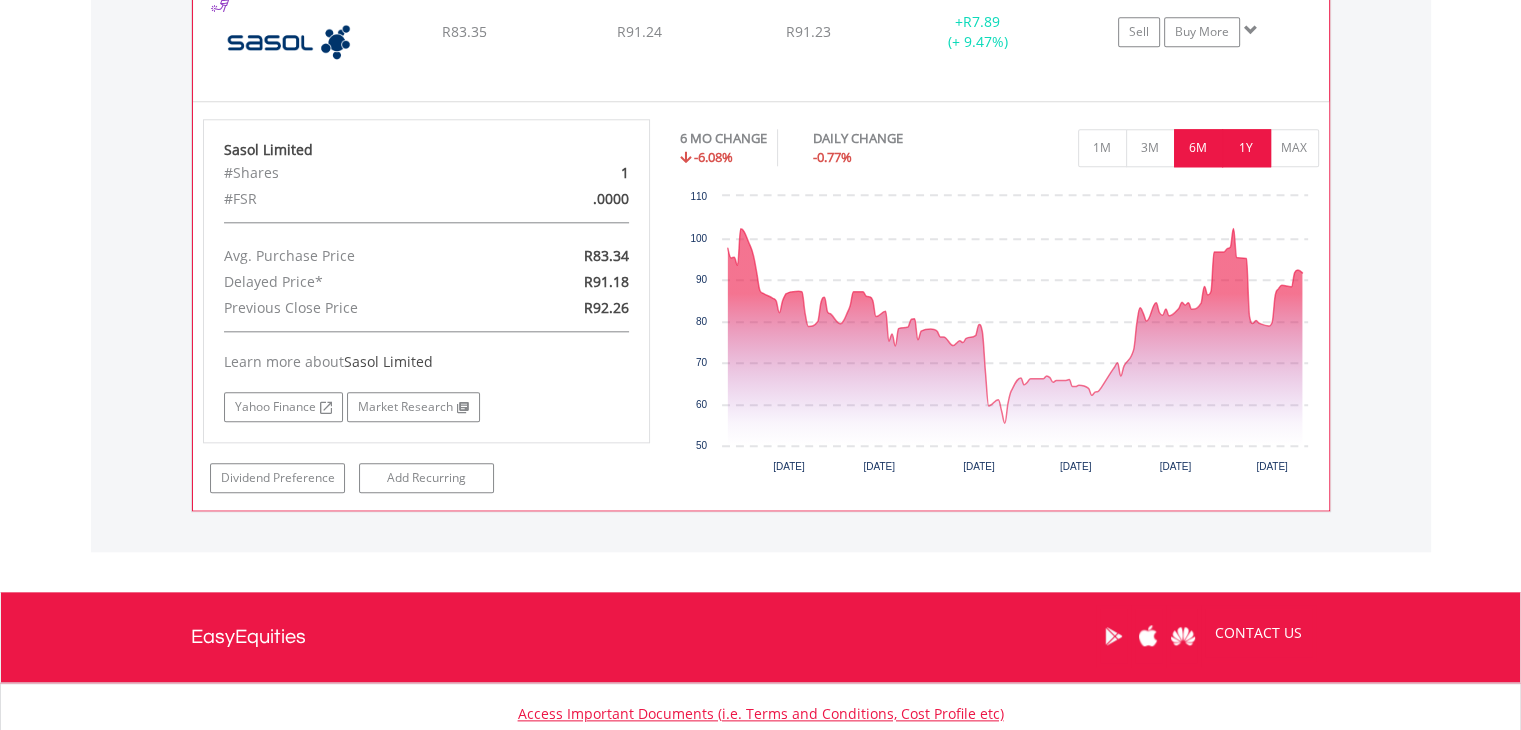 click on "1Y" at bounding box center [1246, 148] 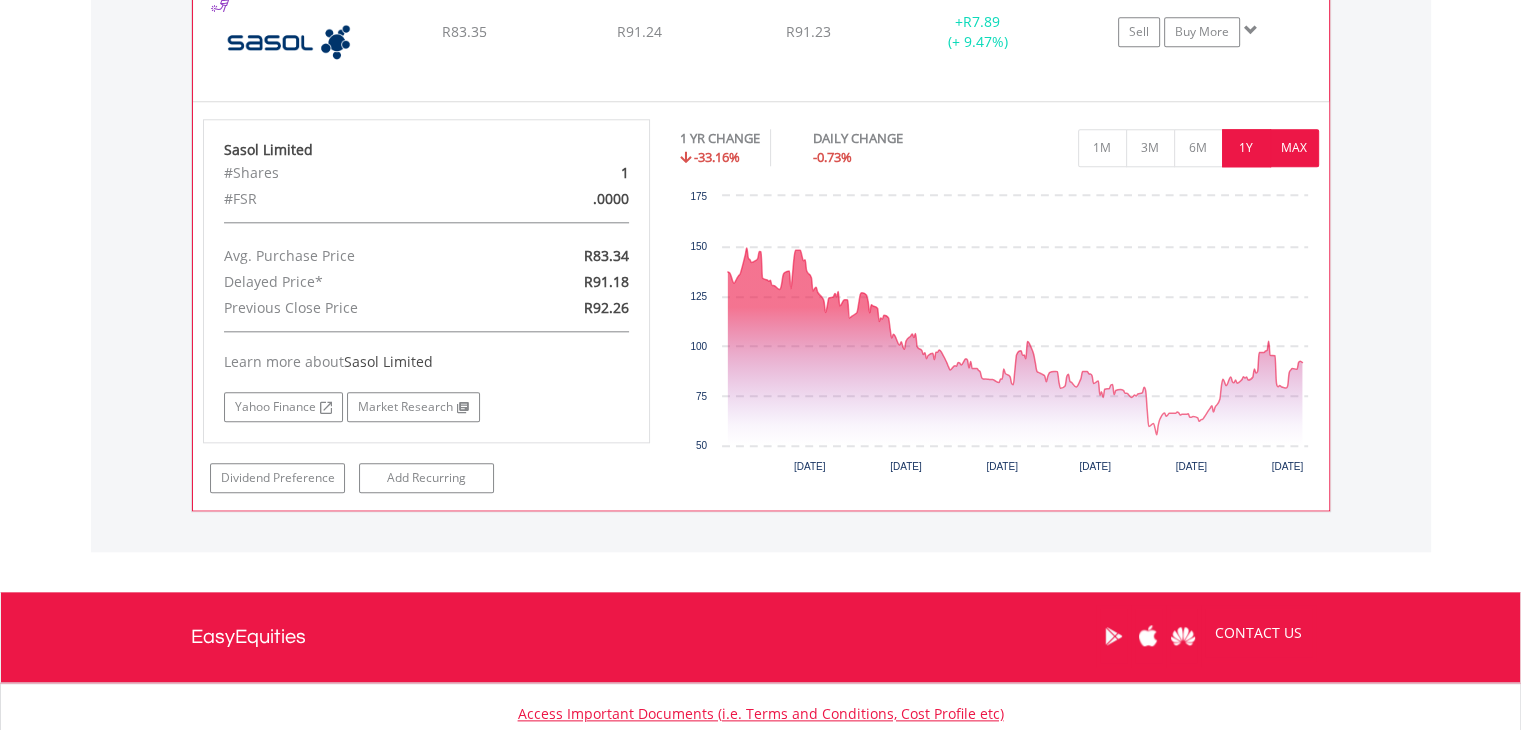 click on "MAX" at bounding box center [1294, 148] 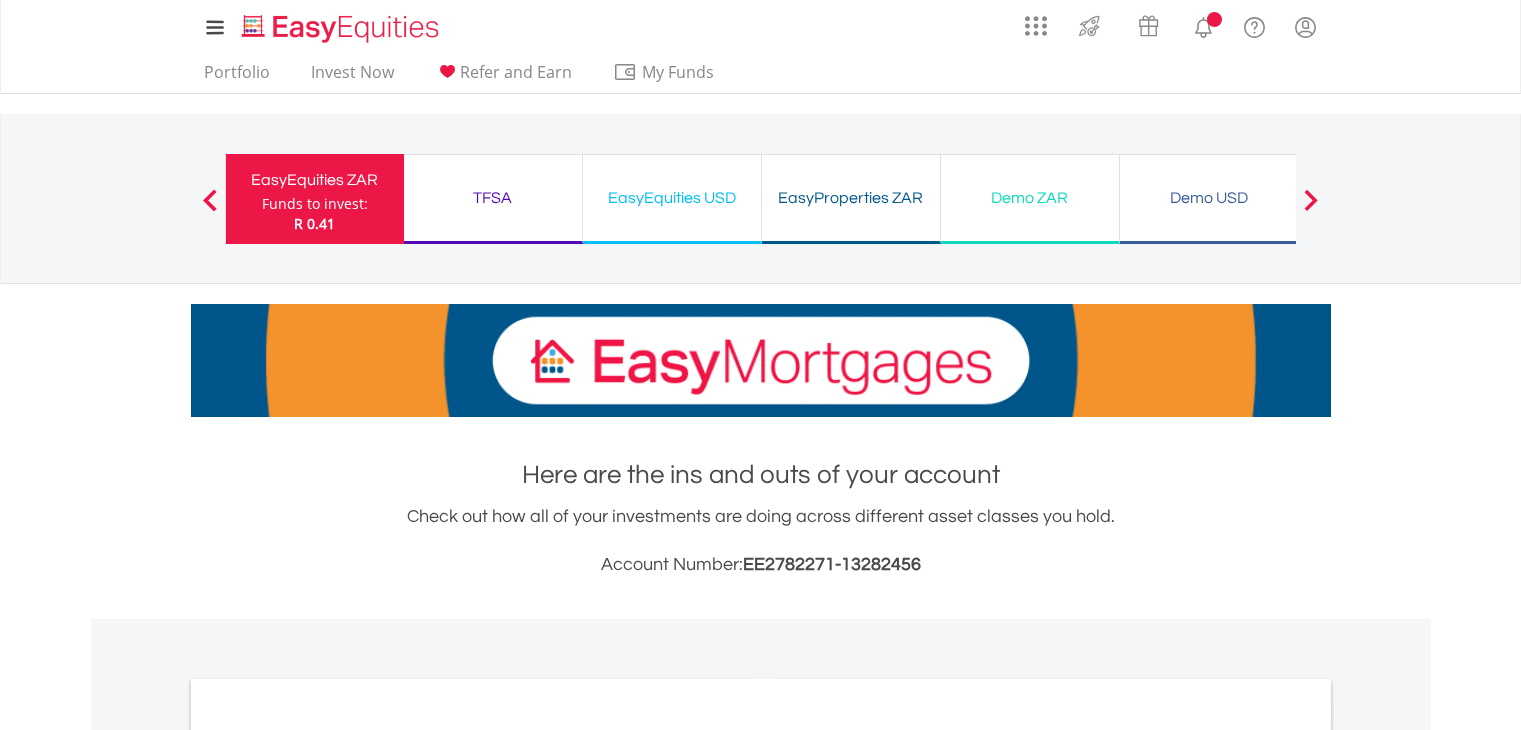 scroll, scrollTop: 0, scrollLeft: 0, axis: both 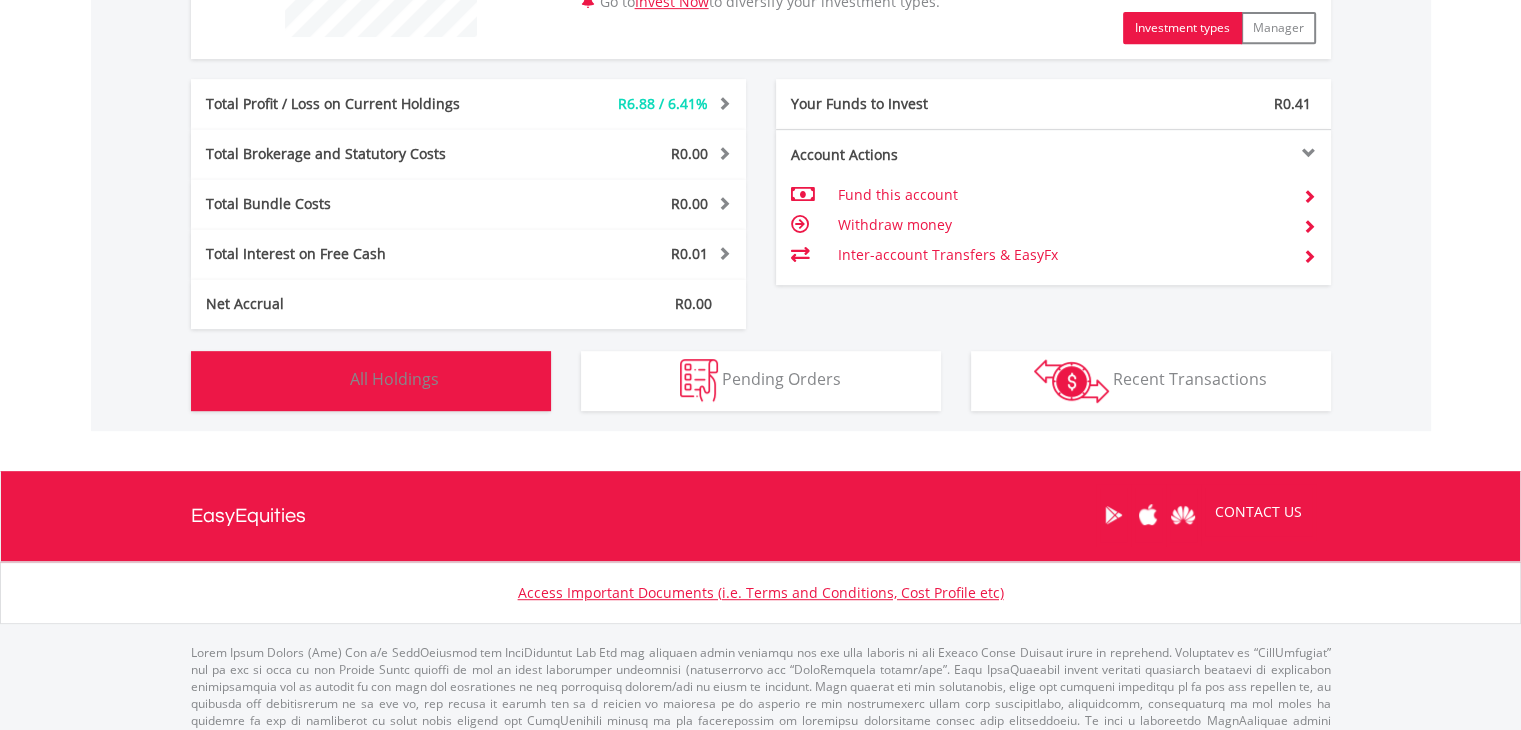 click on "Holdings
All Holdings" at bounding box center [371, 381] 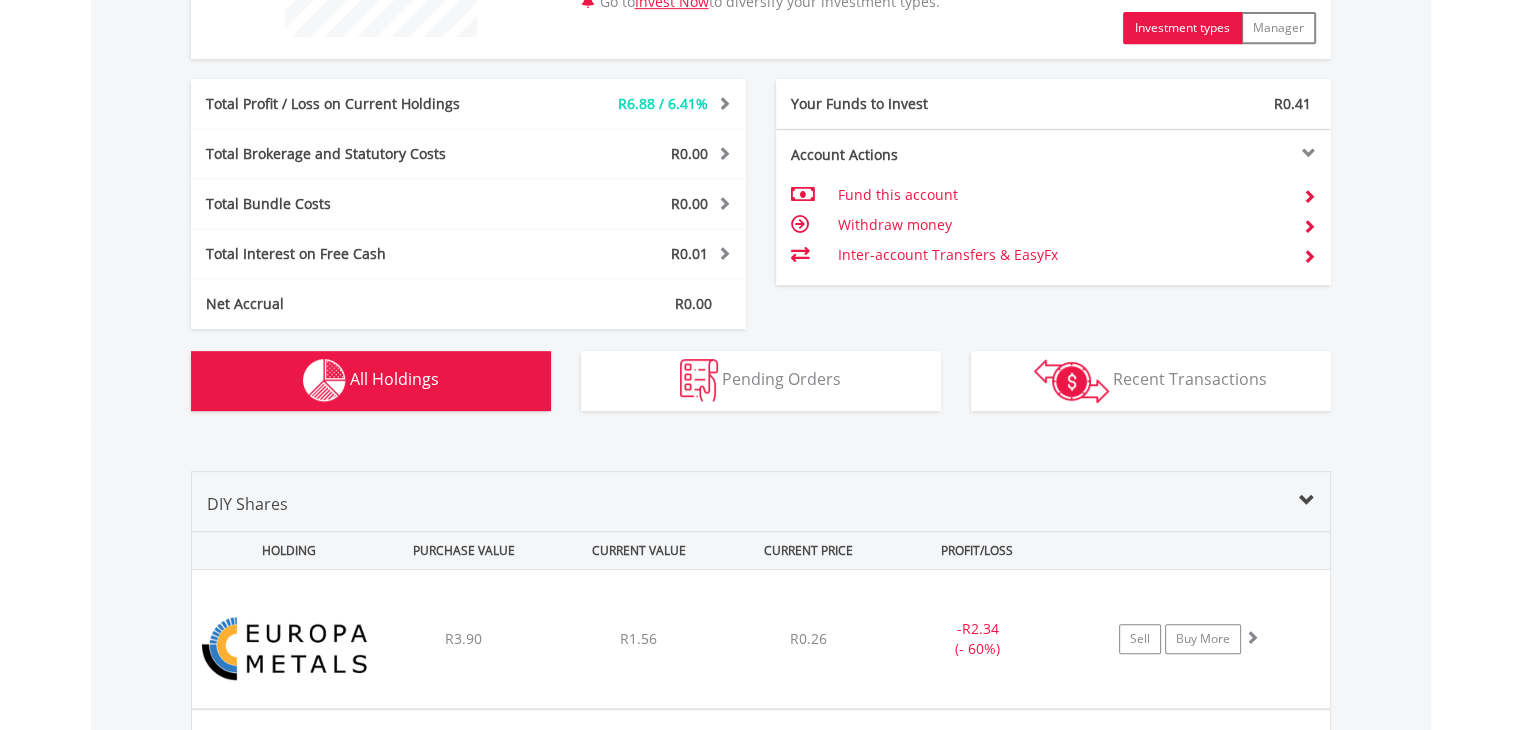 scroll, scrollTop: 1401, scrollLeft: 0, axis: vertical 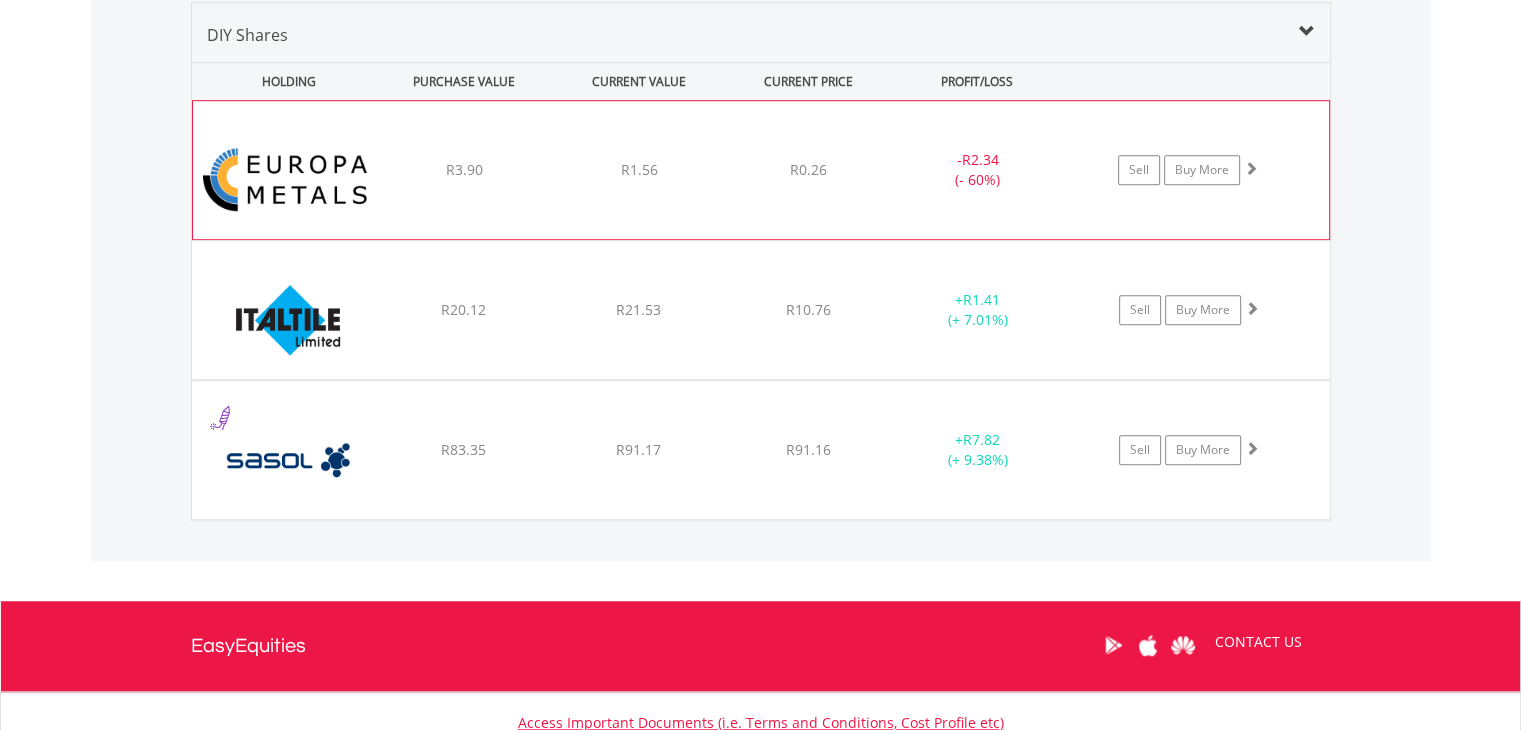 click on "﻿
Europa Metals Limited
R3.90
R1.56
R0.26
-  R2.34 (- 60%)
Sell
Buy More" at bounding box center [761, 170] 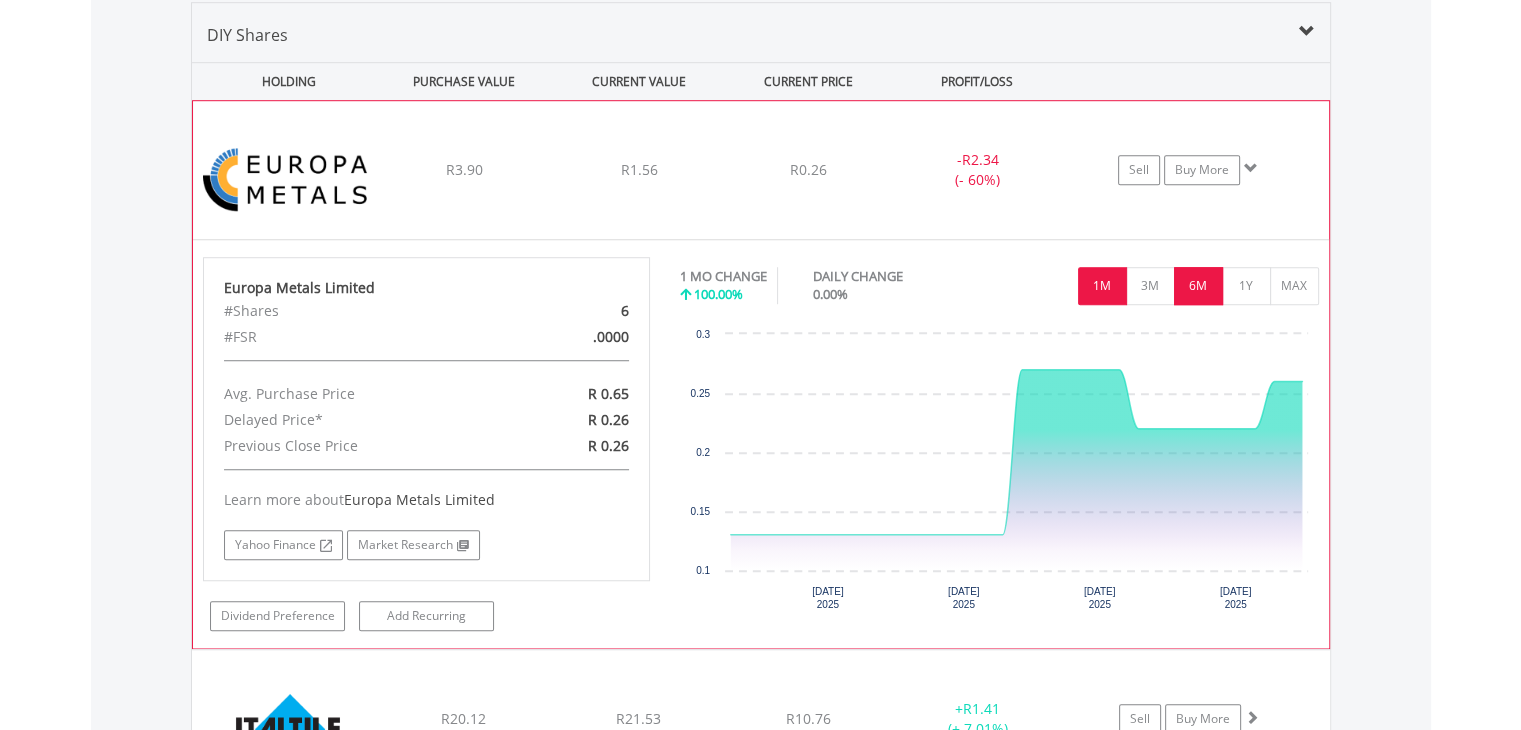 click on "6M" at bounding box center (1198, 286) 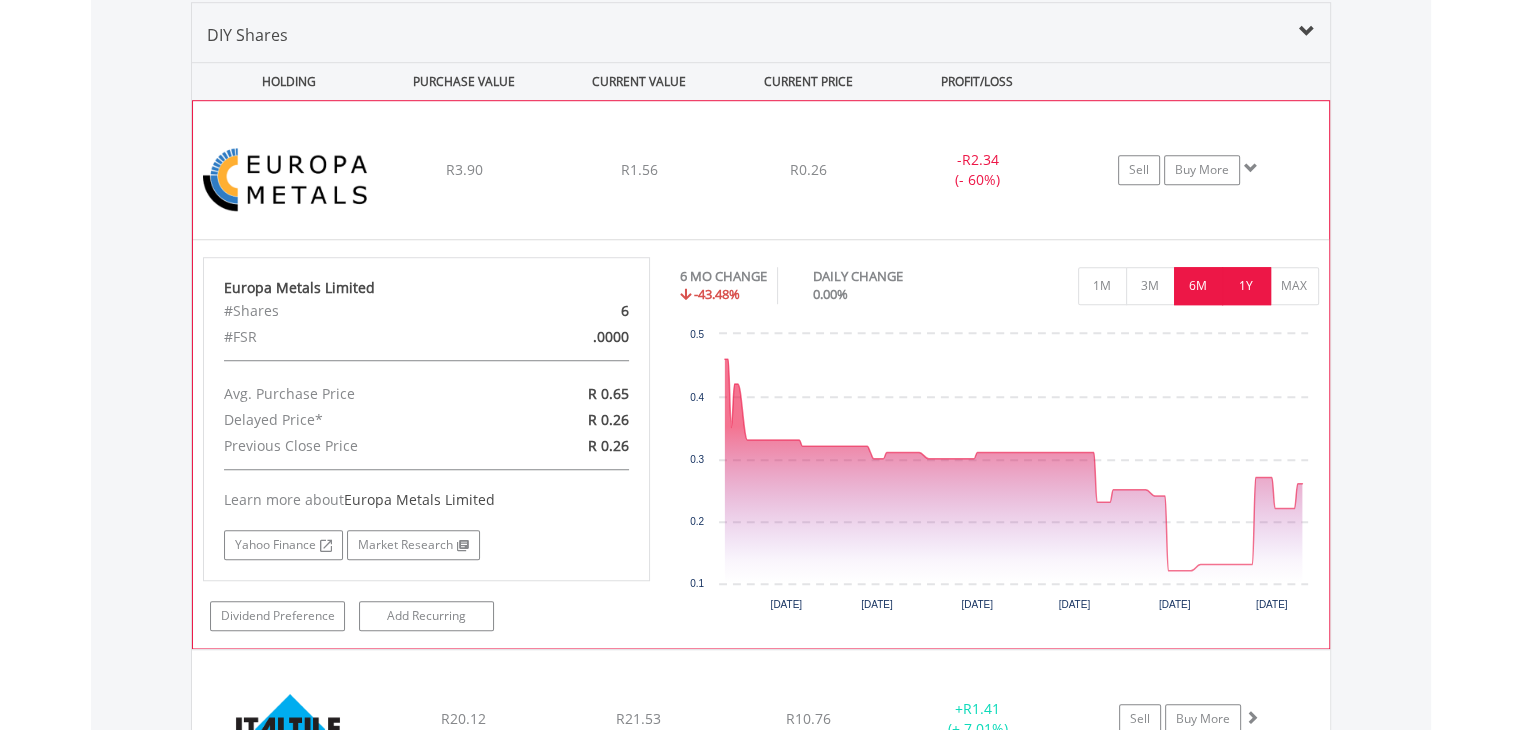 click on "1Y" at bounding box center [1246, 286] 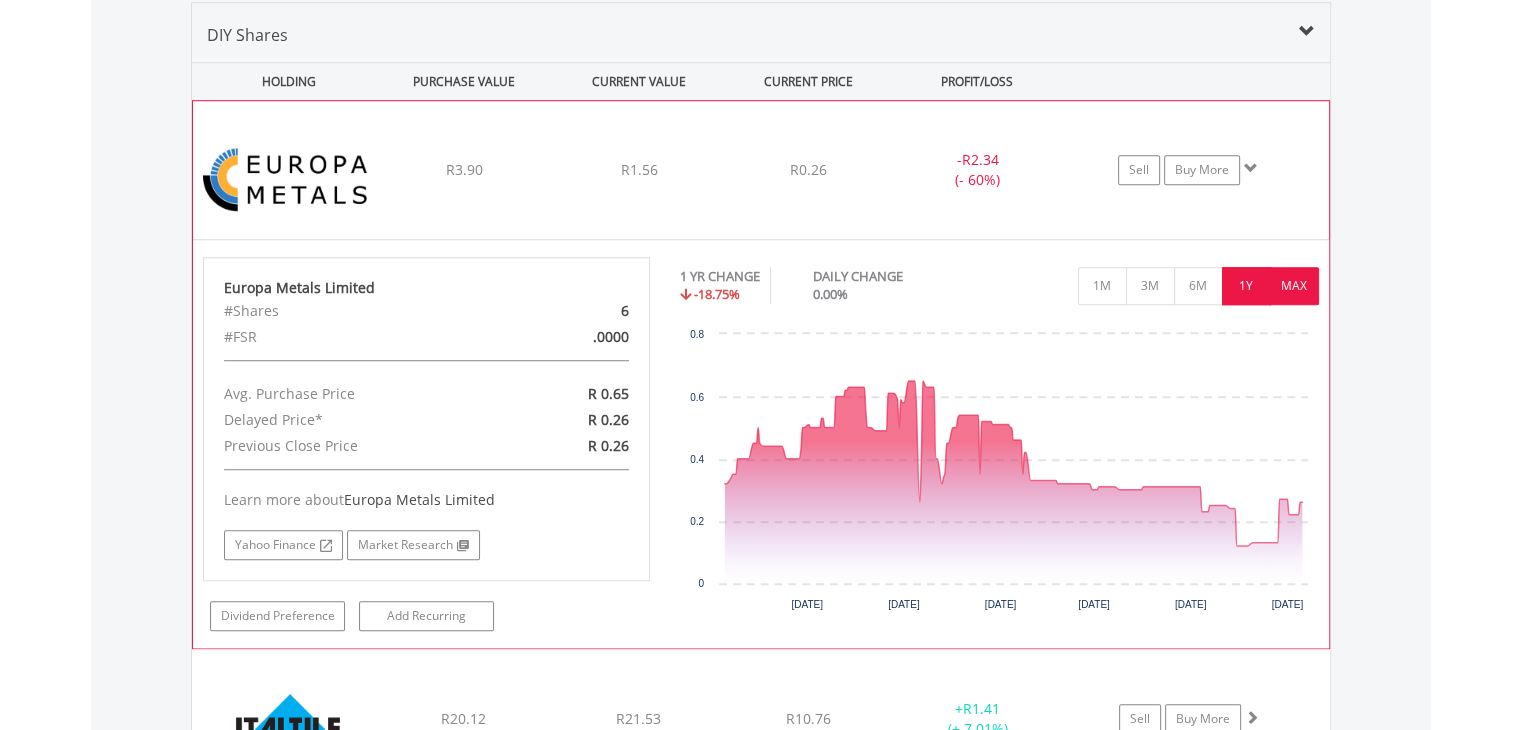 click on "MAX" at bounding box center [1294, 286] 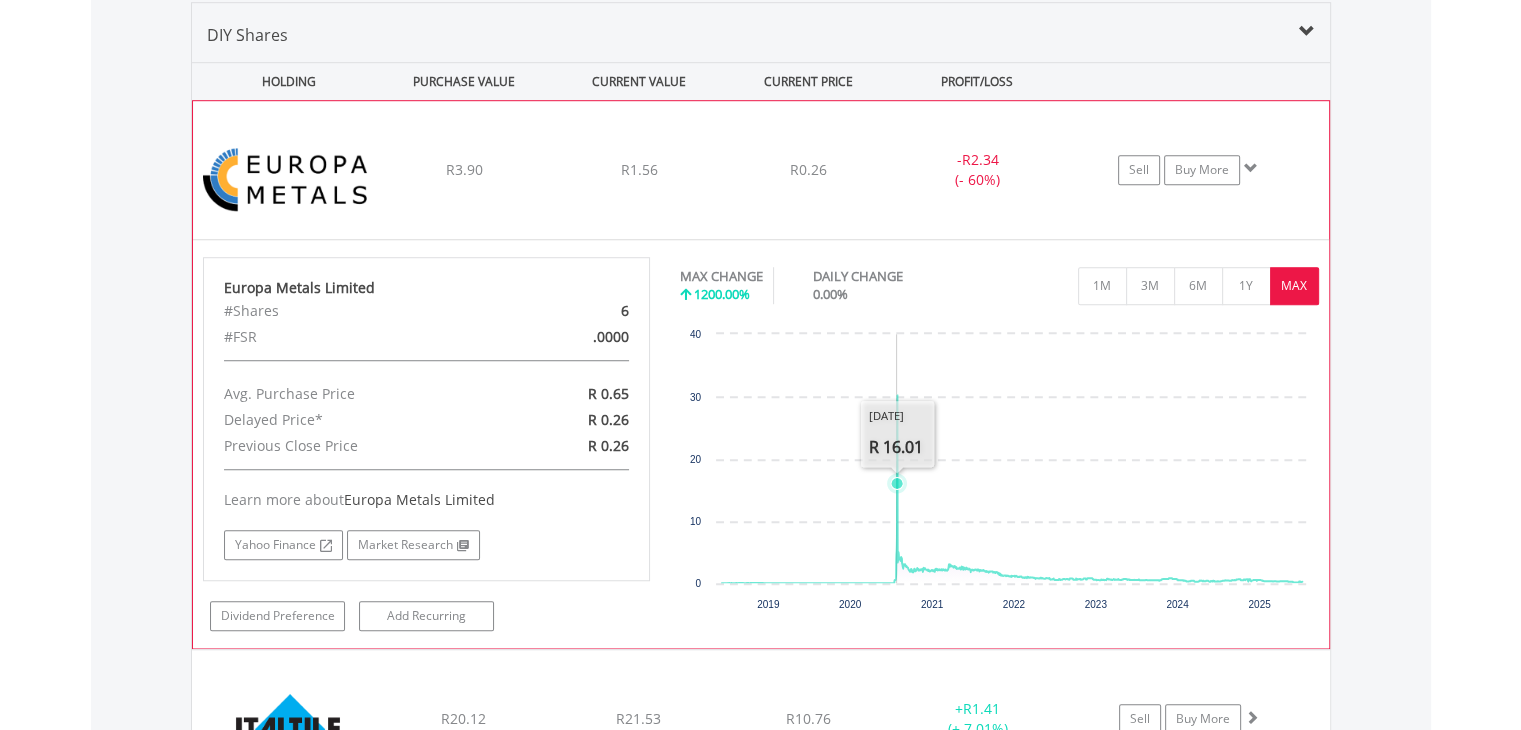 click 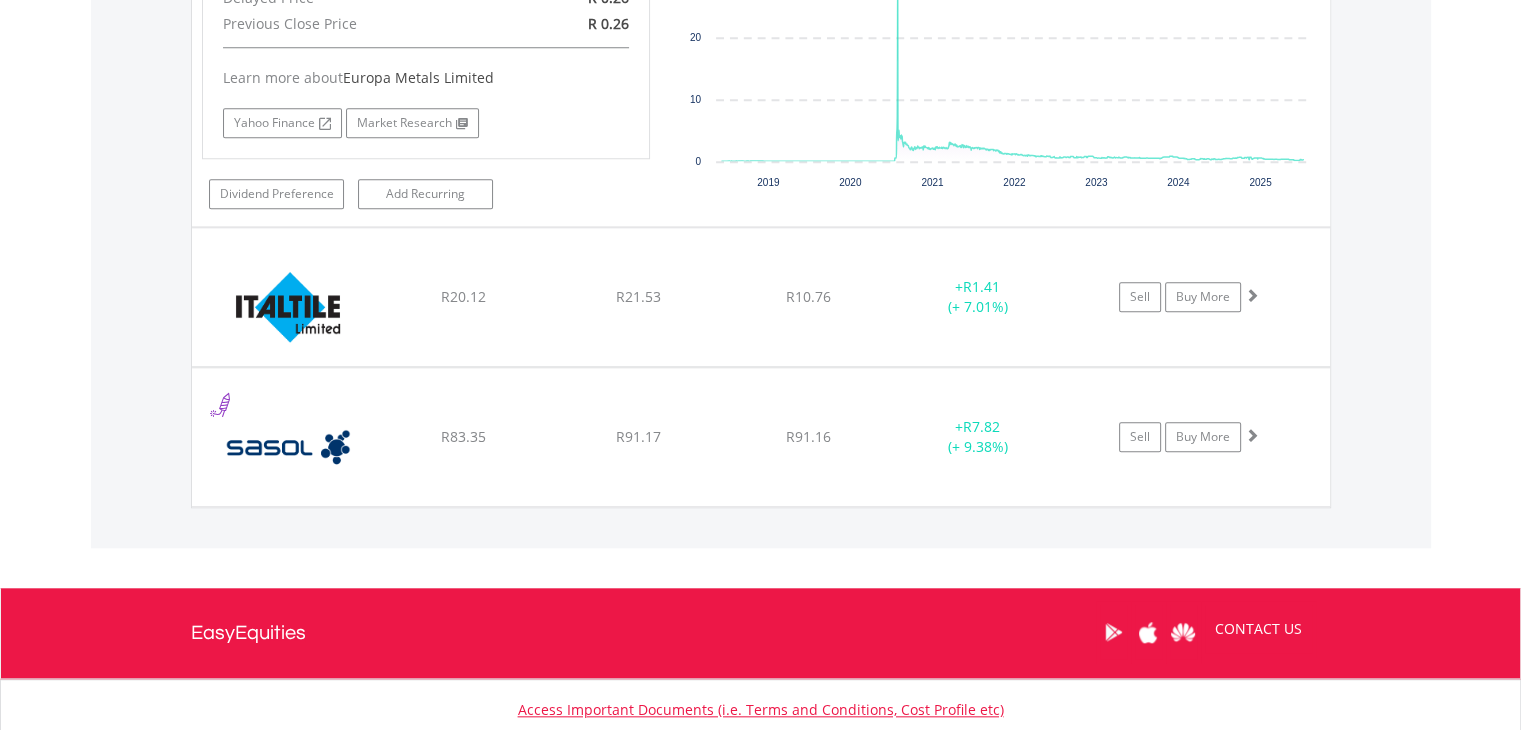 scroll, scrollTop: 1826, scrollLeft: 0, axis: vertical 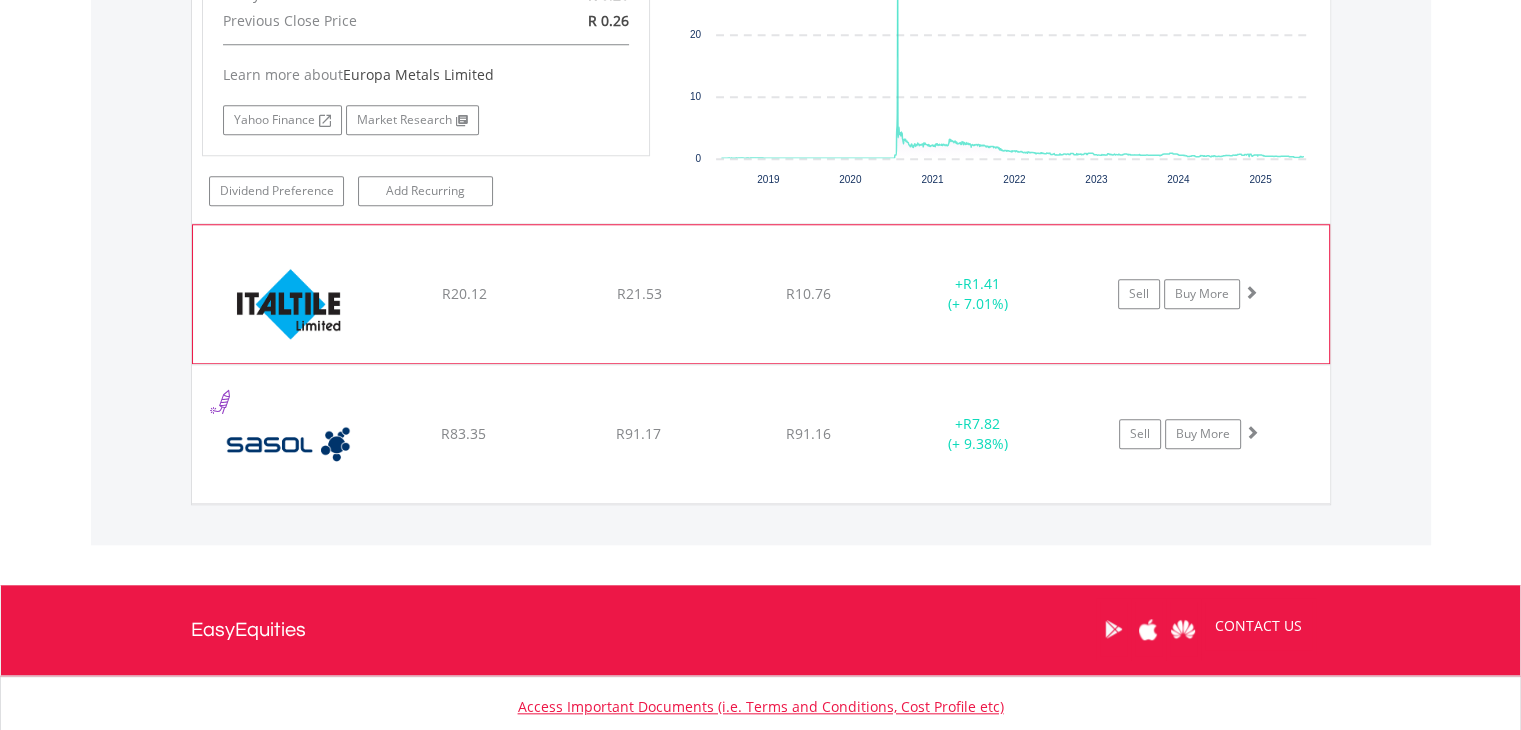 click on "﻿
Italtile Limited
R20.12
R21.53
R10.76
+  R1.41 (+ 7.01%)
Sell
Buy More" at bounding box center [761, -255] 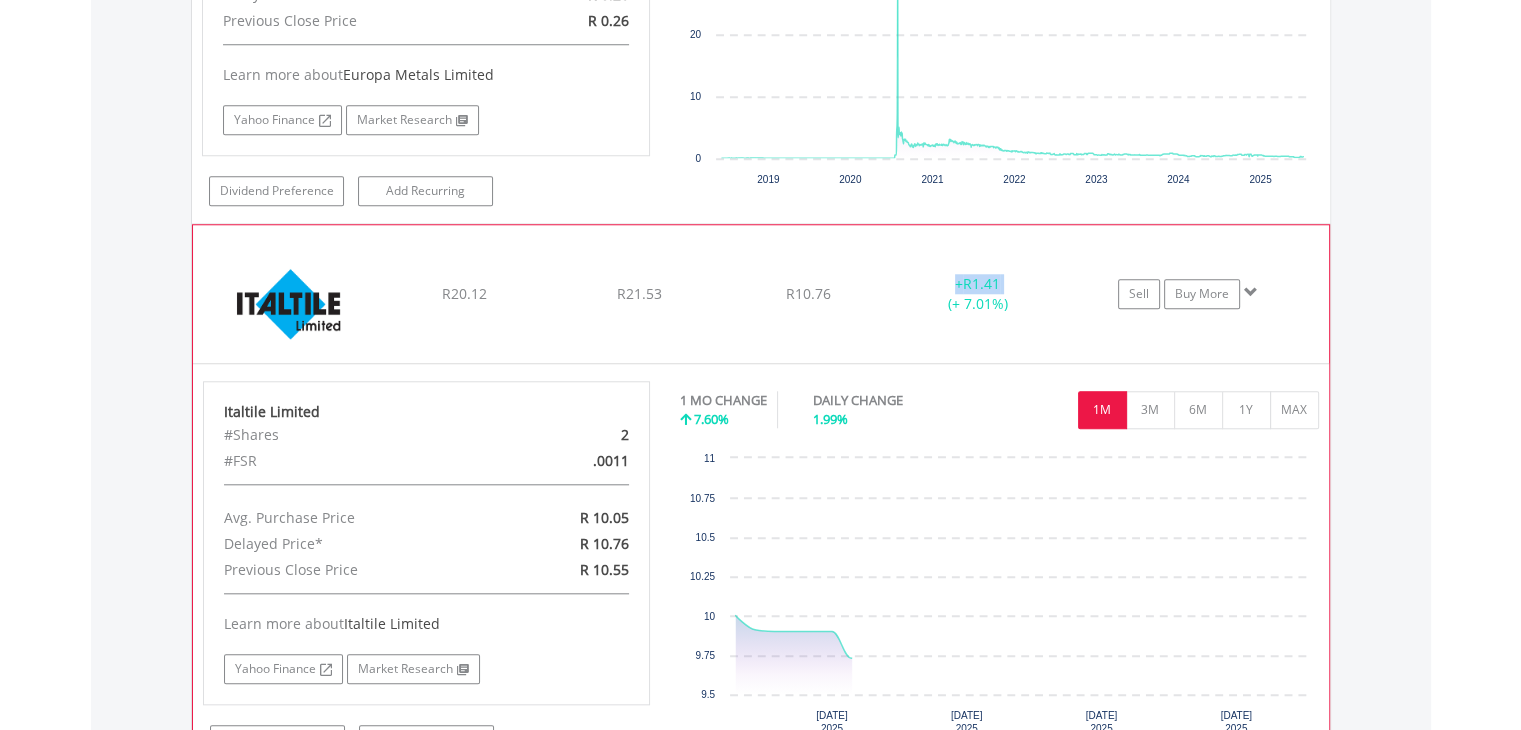 drag, startPoint x: 938, startPoint y: 330, endPoint x: 816, endPoint y: 360, distance: 125.63439 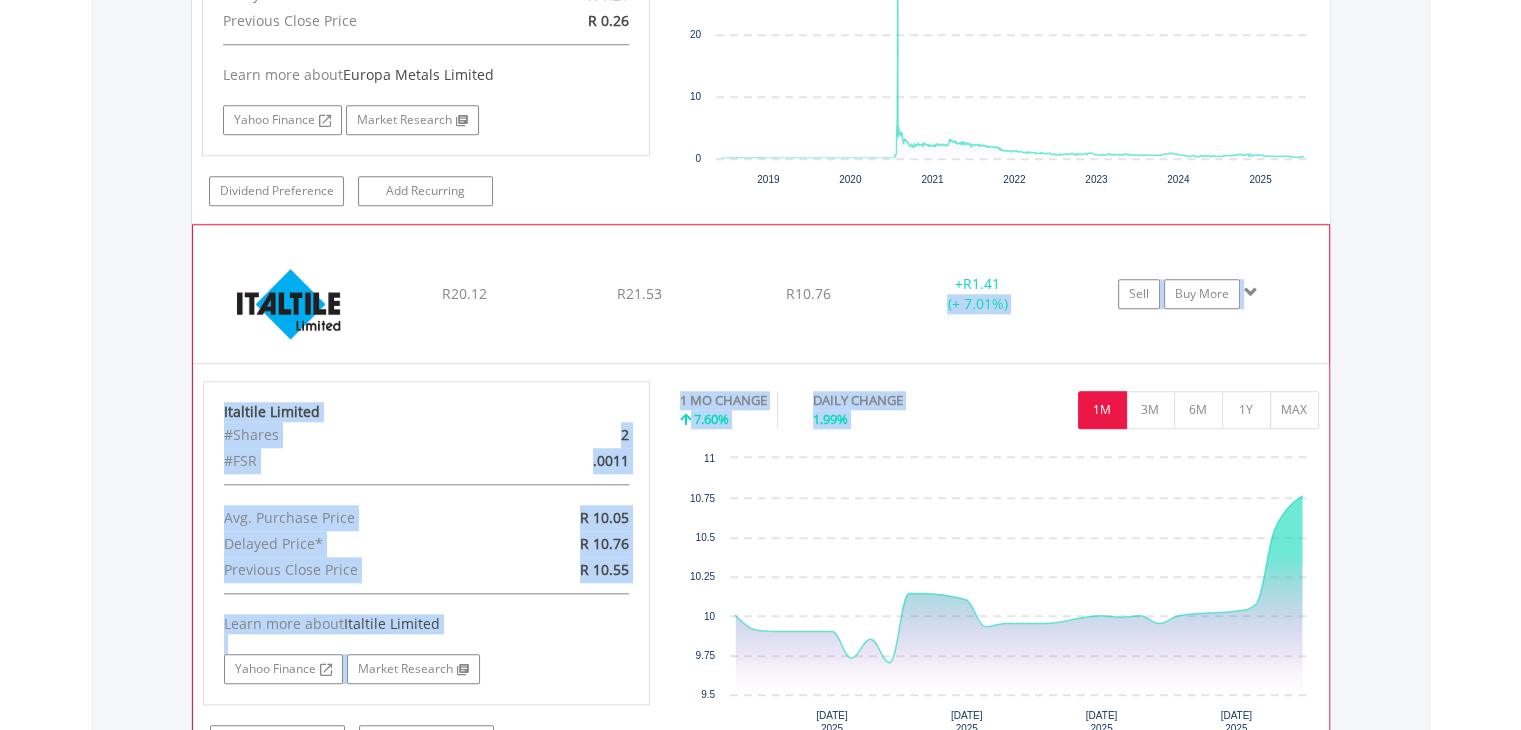 click on "Italtile Limited
#Shares
2
#FSR
.0011
Avg. Purchase Price
R 10.05
Delayed Price*
R 10.76
Previous Close Price
R 10.55
Learn more about  Italtile Limited
Yahoo Finance
Market Research" at bounding box center (427, 568) 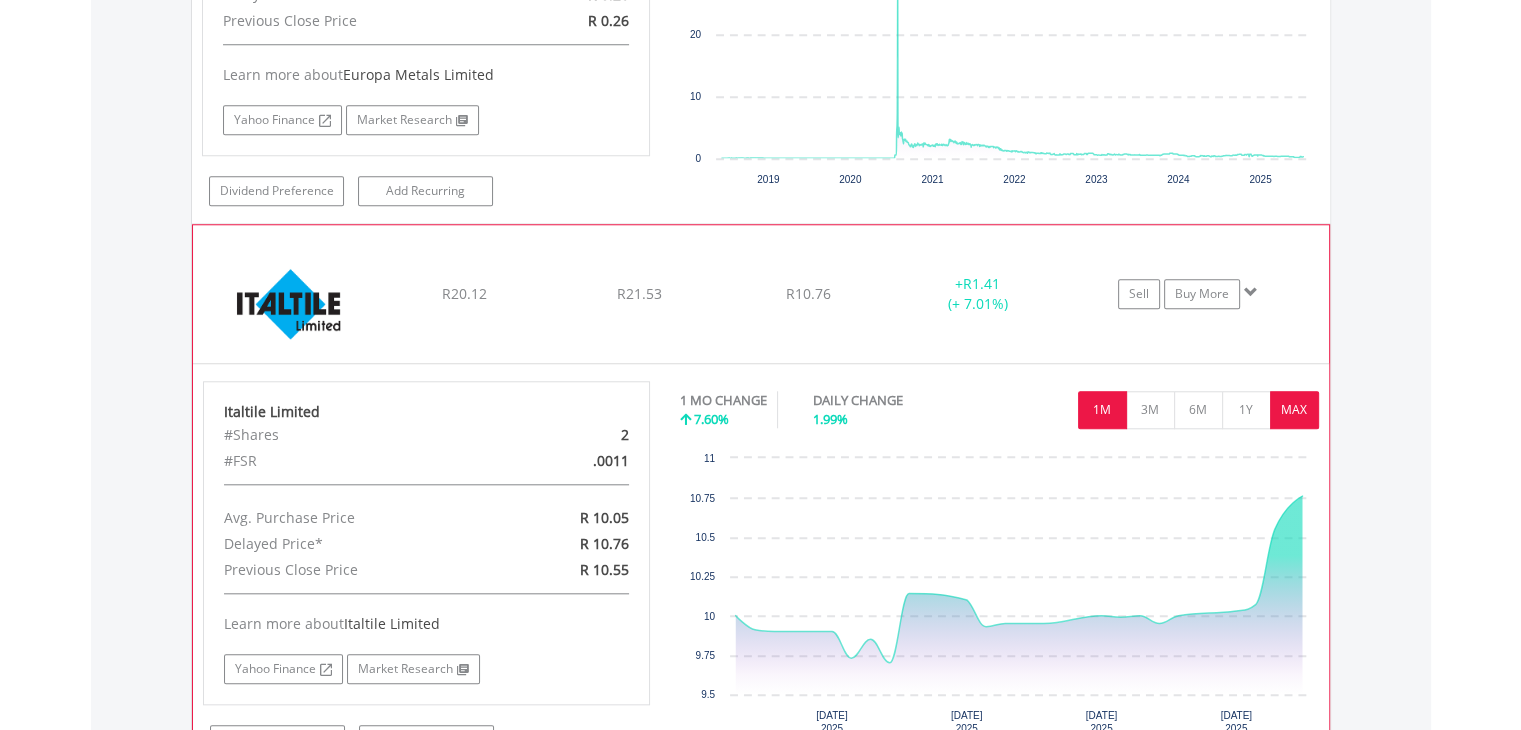 click on "MAX" at bounding box center [1294, 410] 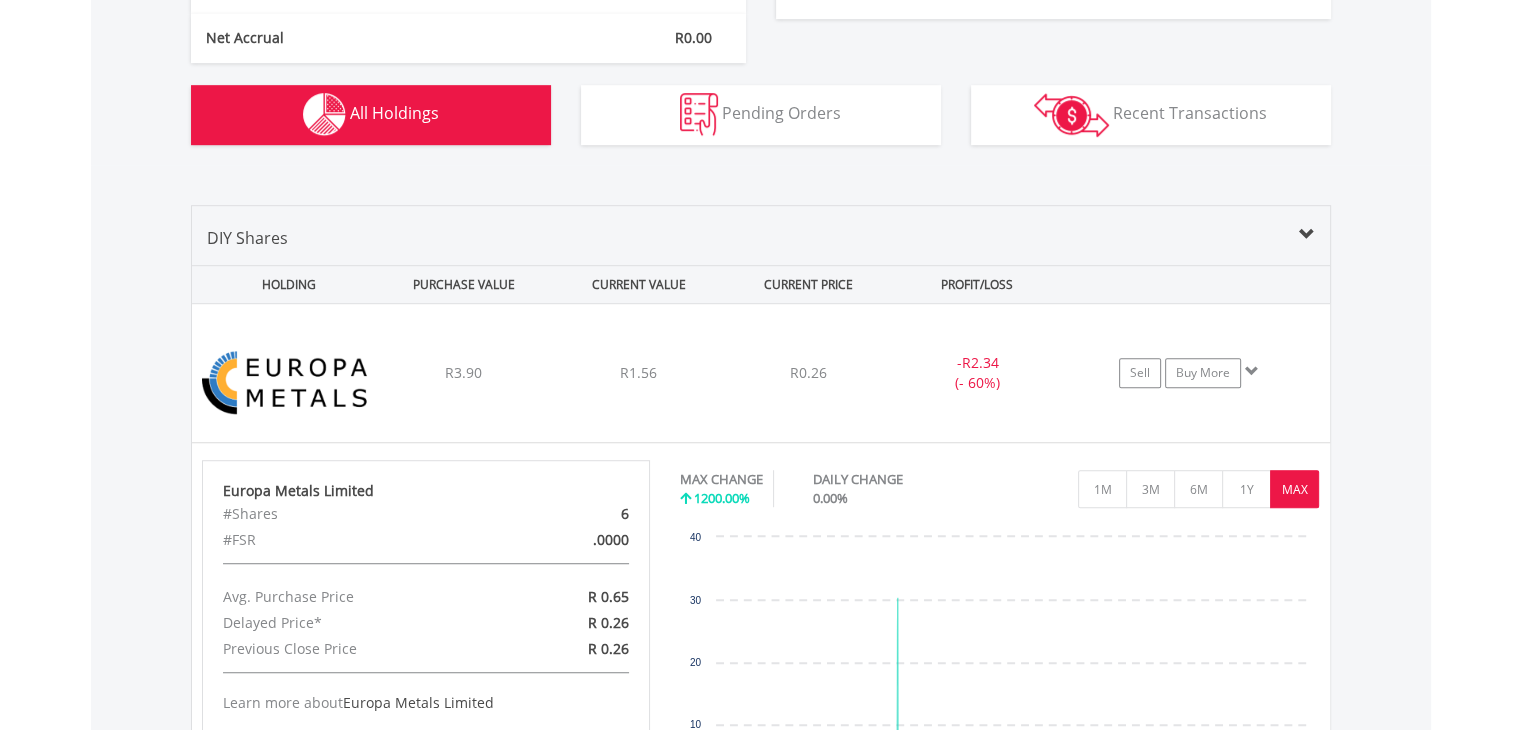 scroll, scrollTop: 1231, scrollLeft: 0, axis: vertical 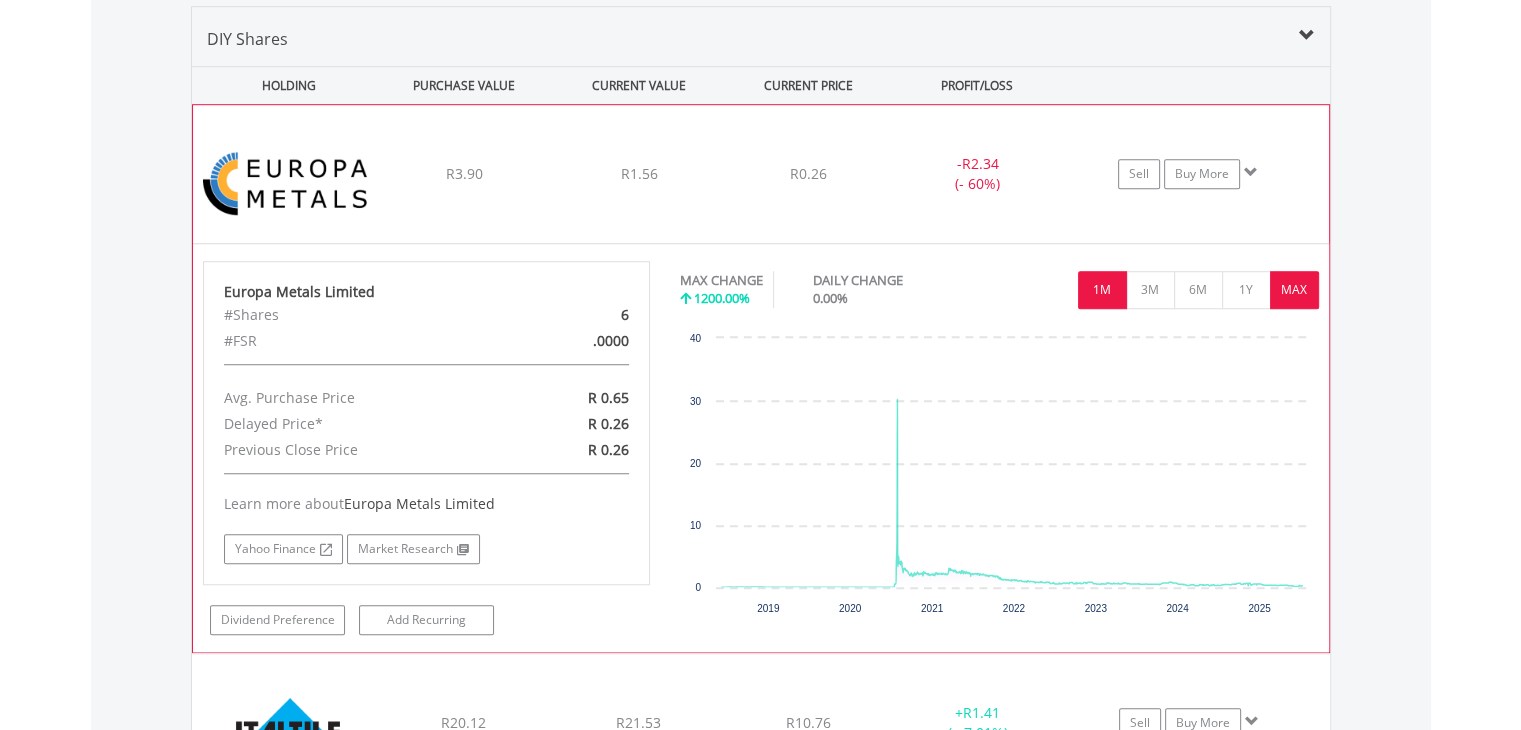 click on "1M" at bounding box center [1102, 290] 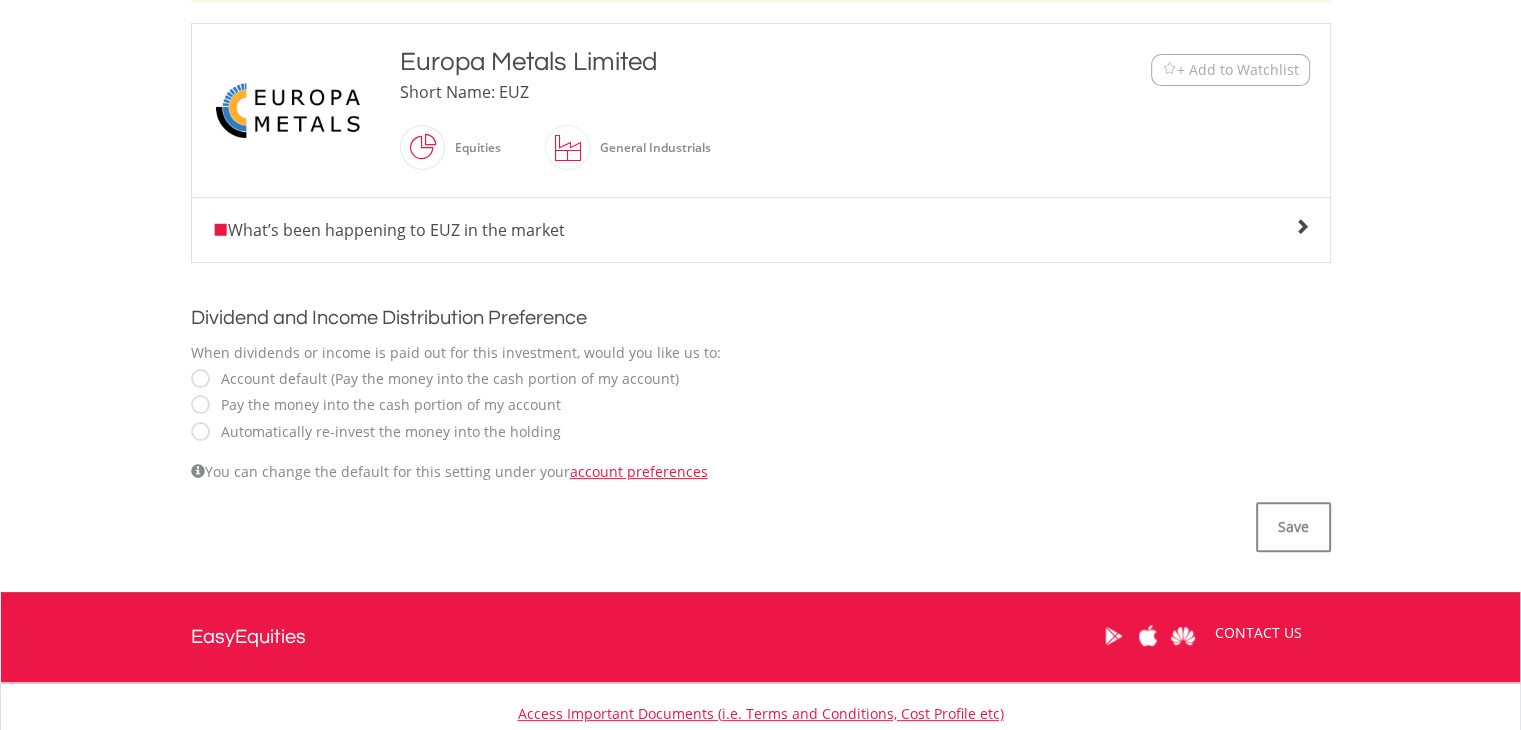 scroll, scrollTop: 480, scrollLeft: 0, axis: vertical 